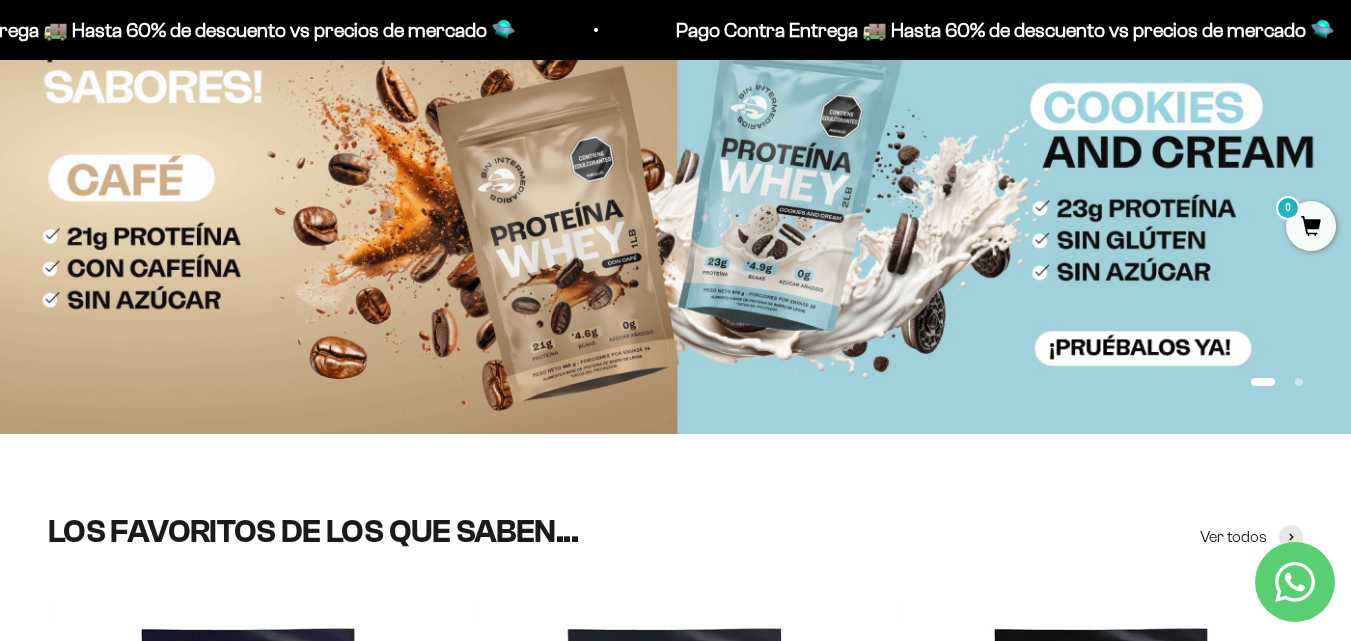 scroll, scrollTop: 0, scrollLeft: 0, axis: both 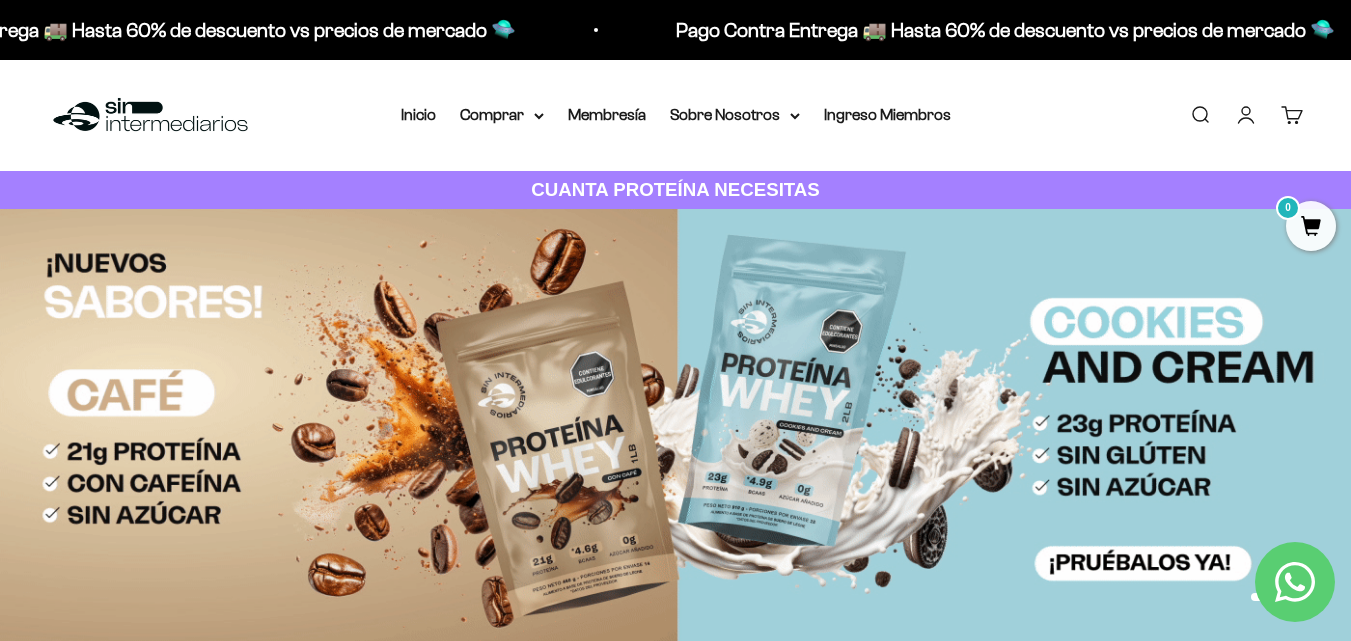 click on "Iniciar sesión" at bounding box center [1246, 115] 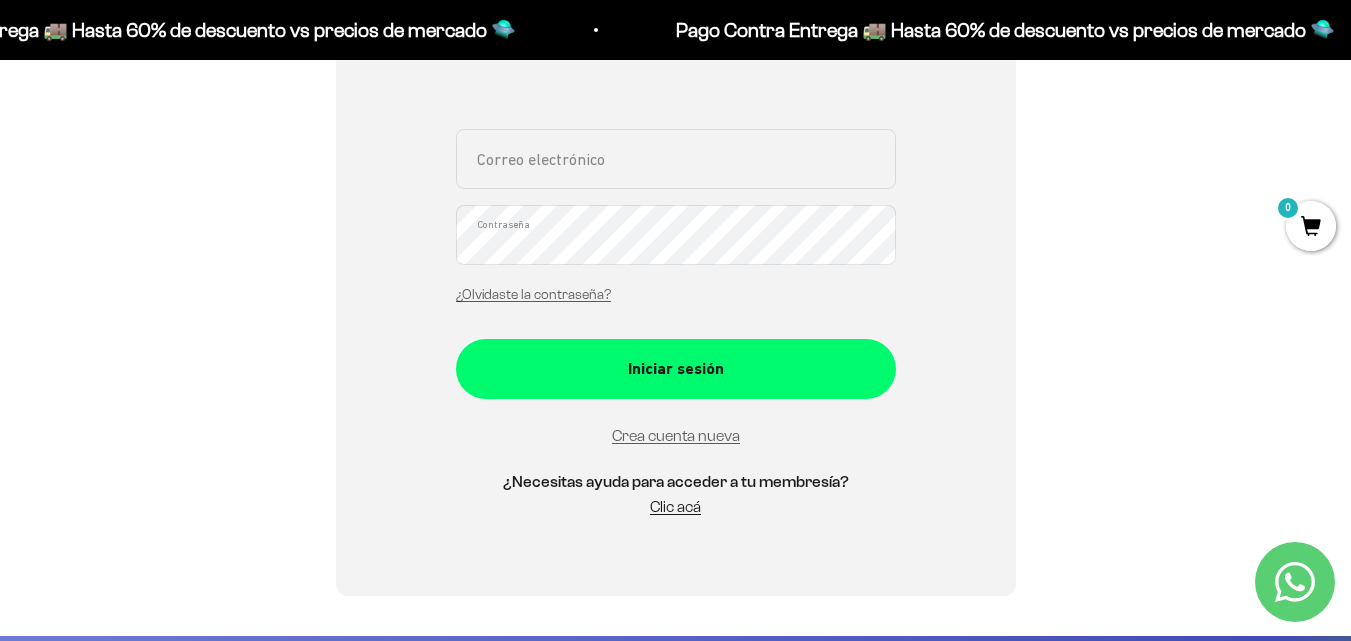 scroll, scrollTop: 413, scrollLeft: 0, axis: vertical 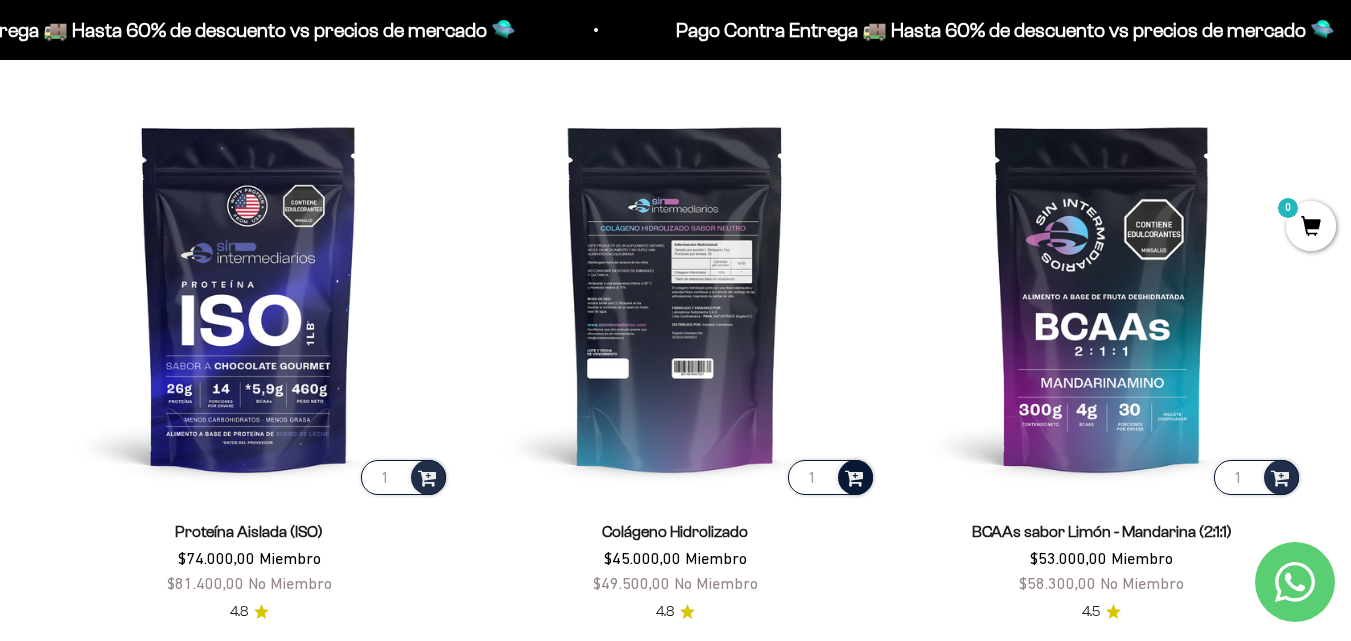 click at bounding box center [854, 476] 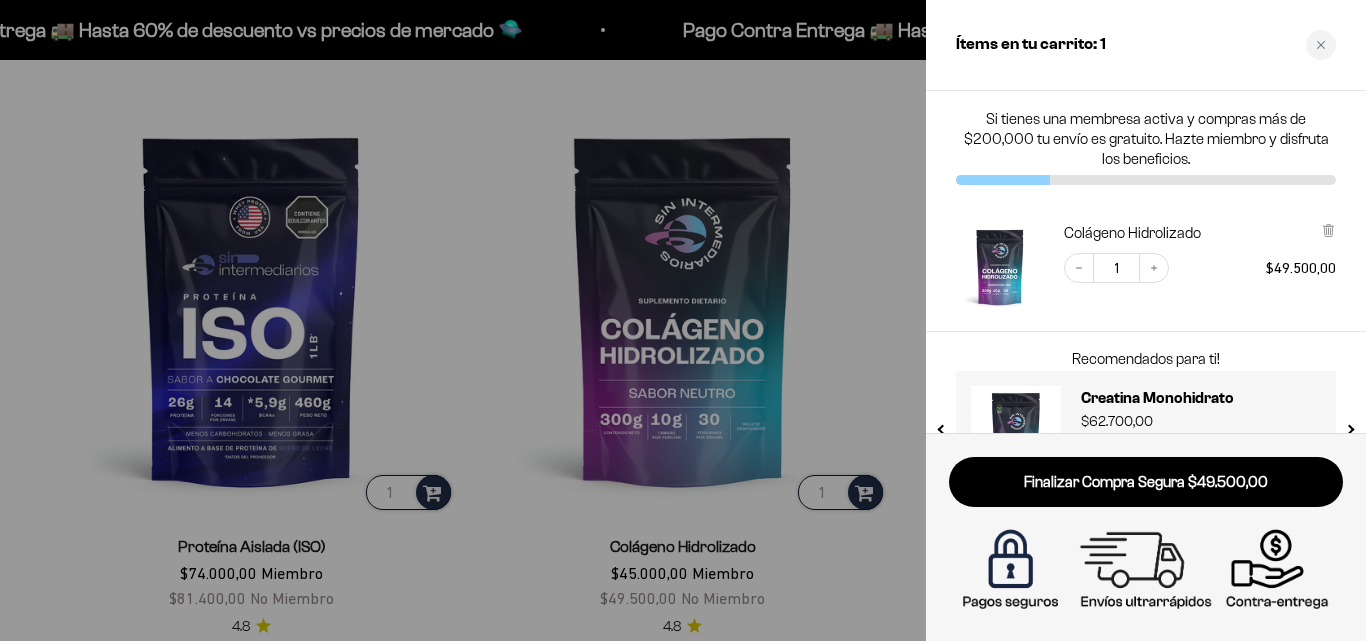 scroll, scrollTop: 73, scrollLeft: 0, axis: vertical 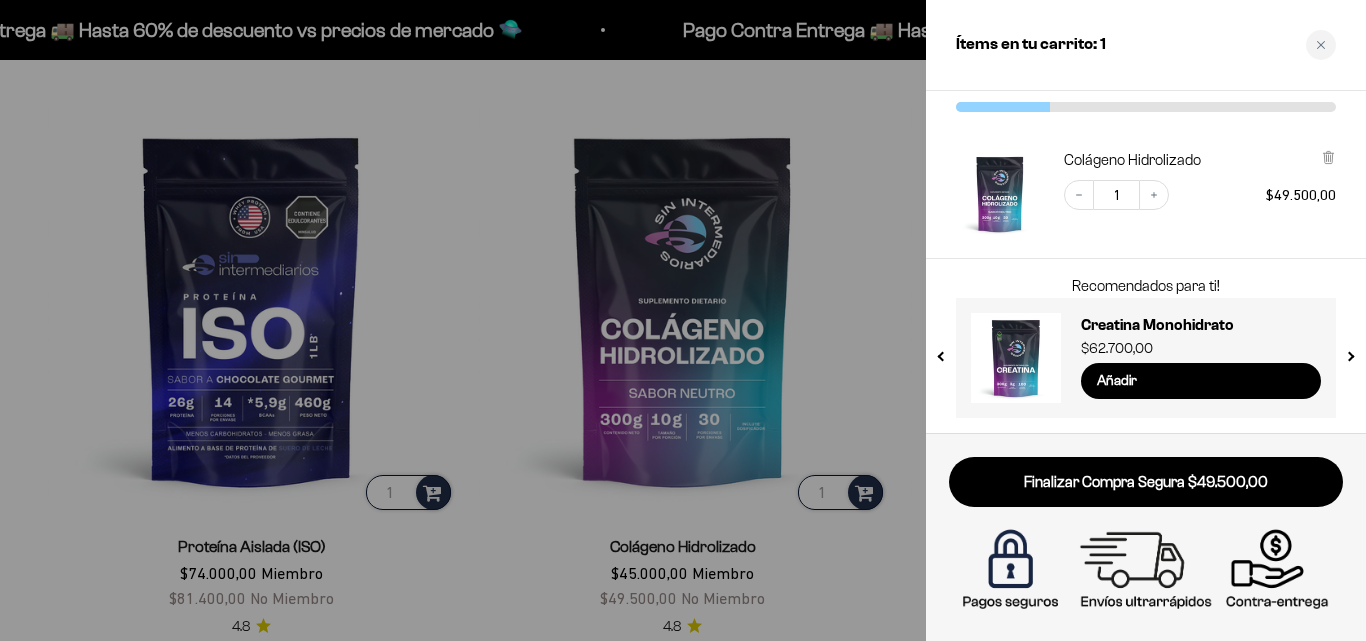 click at bounding box center [683, 320] 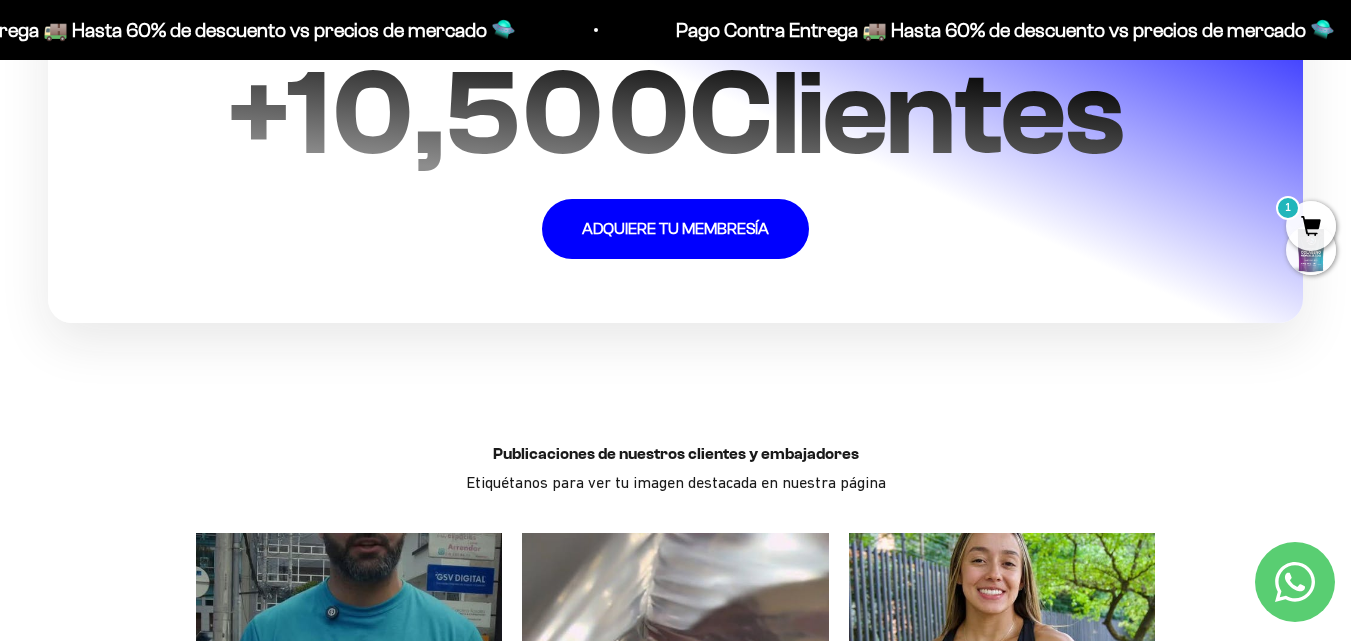 scroll, scrollTop: 4314, scrollLeft: 0, axis: vertical 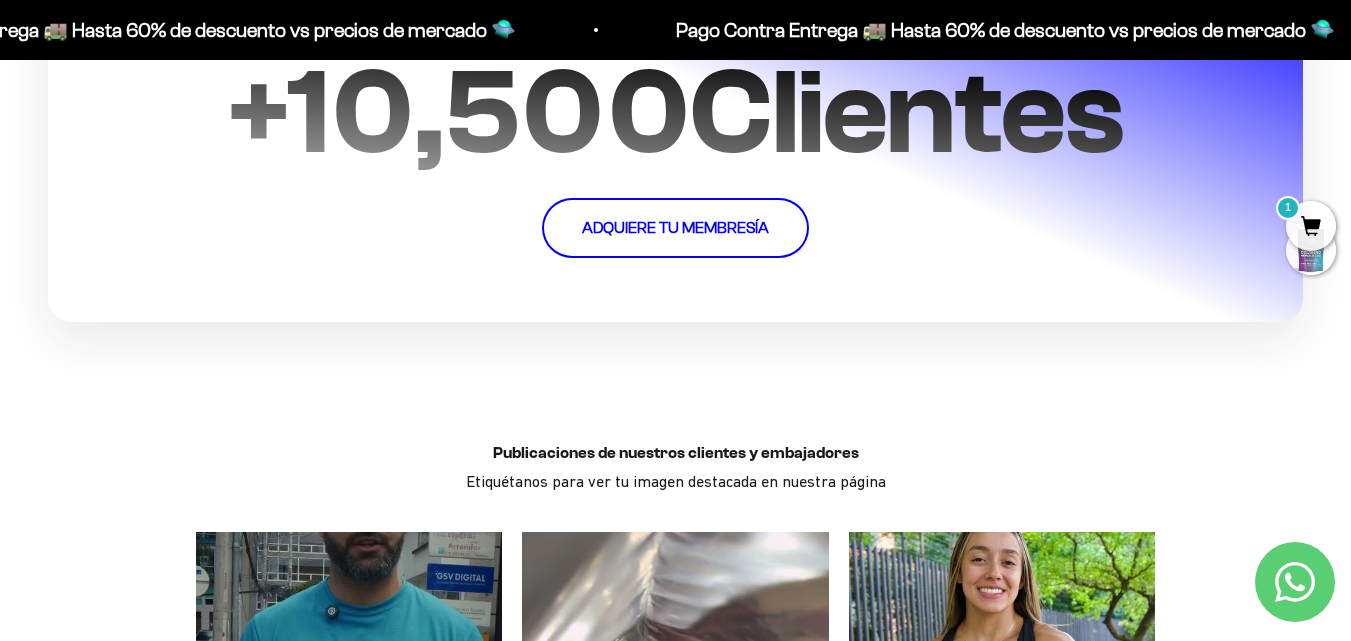 click on "ADQUIERE TU MEMBRESÍA" at bounding box center (675, 228) 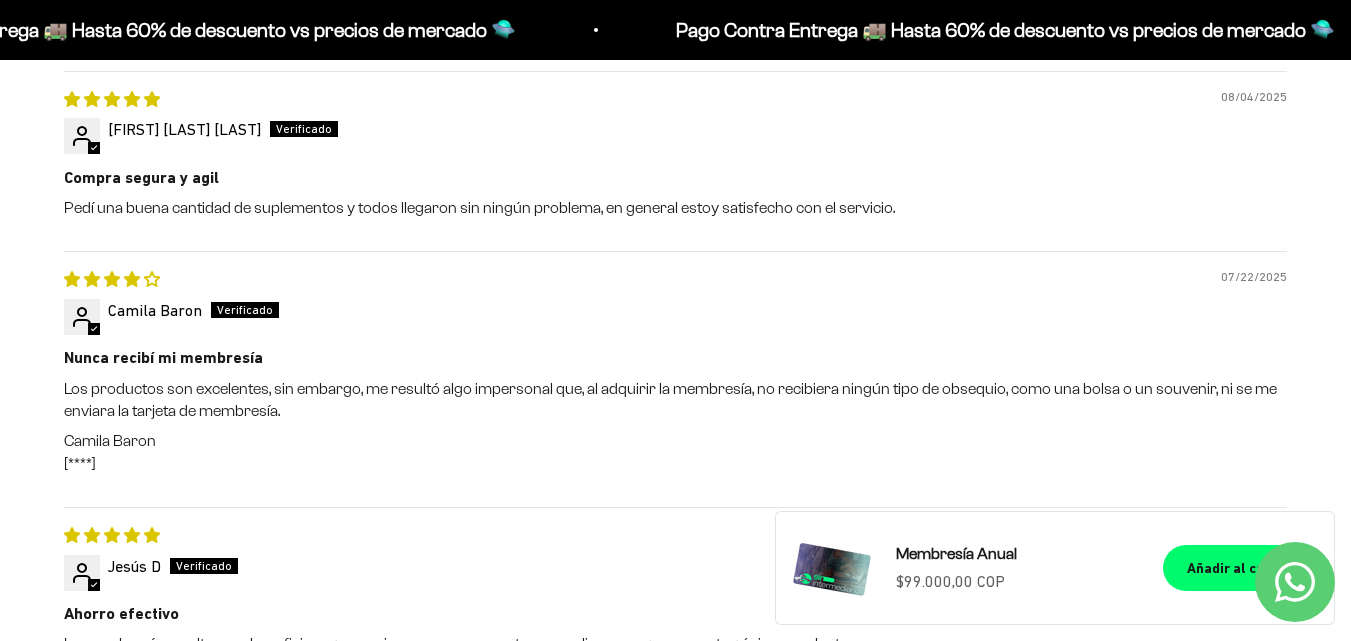 scroll, scrollTop: 0, scrollLeft: 0, axis: both 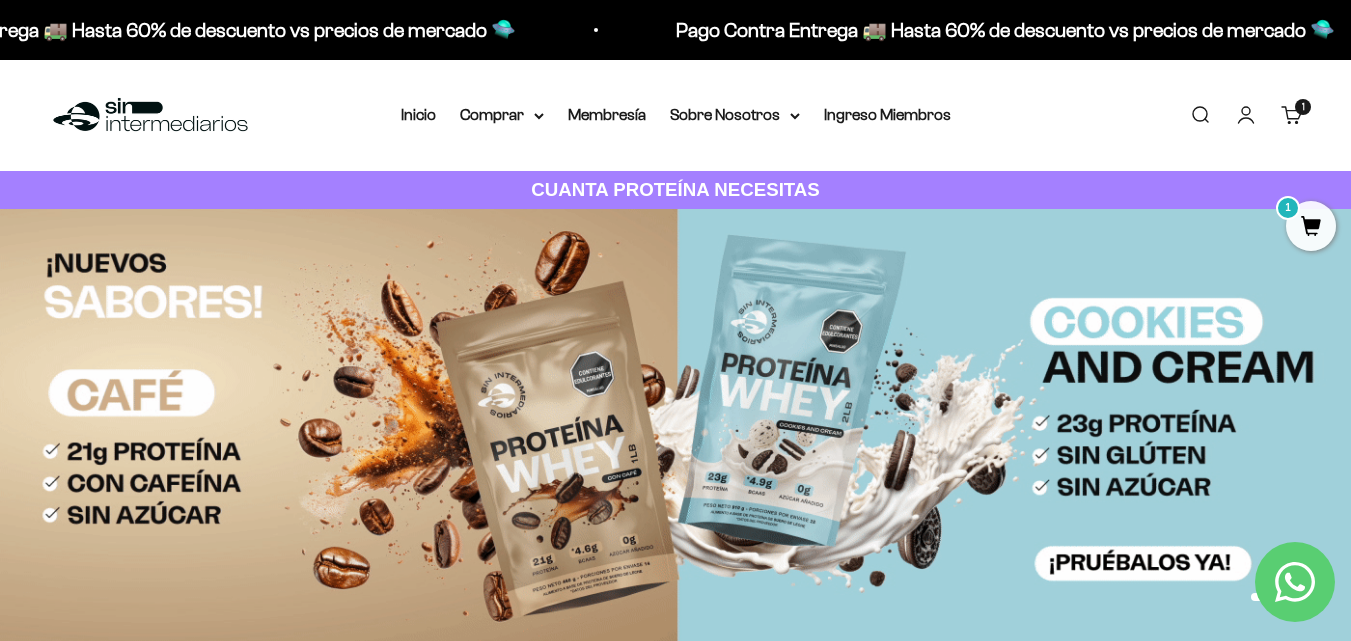 click on "Carrito
1 artículo
1" at bounding box center (1292, 115) 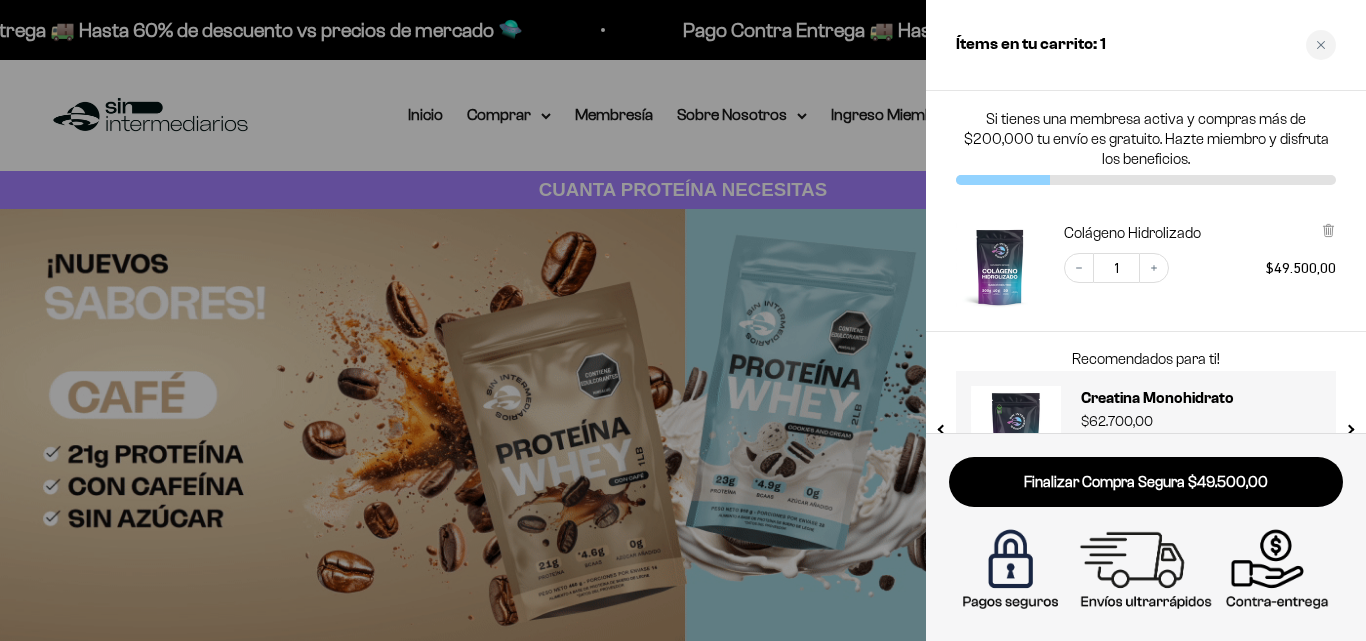 click at bounding box center [683, 320] 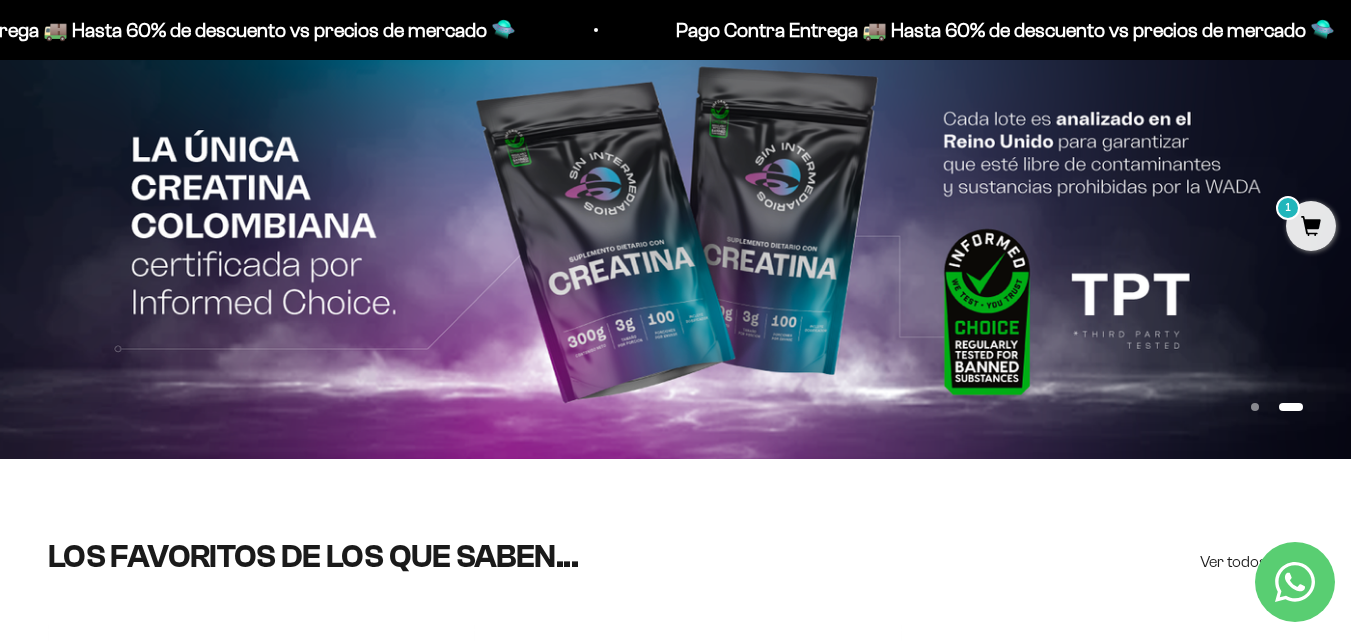 scroll, scrollTop: 191, scrollLeft: 0, axis: vertical 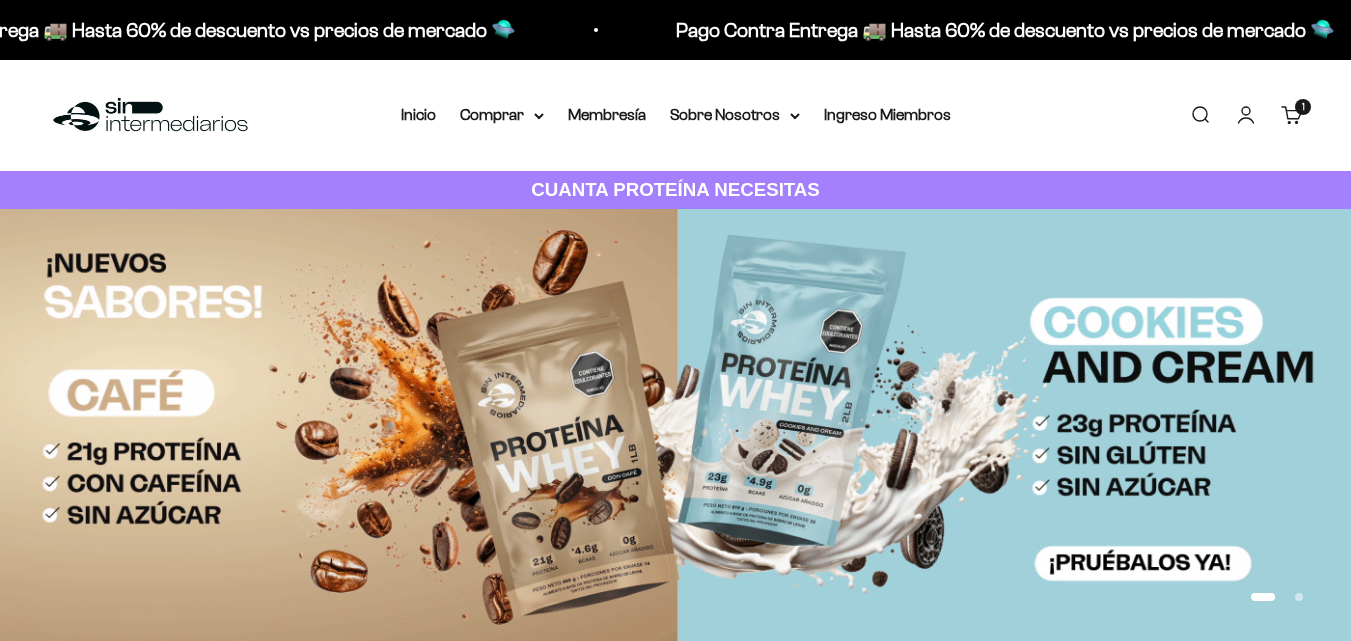 click on "Pago Contra Entrega 🚚 Hasta 60% de descuento vs precios de mercado 🛸" at bounding box center [1820, 30] 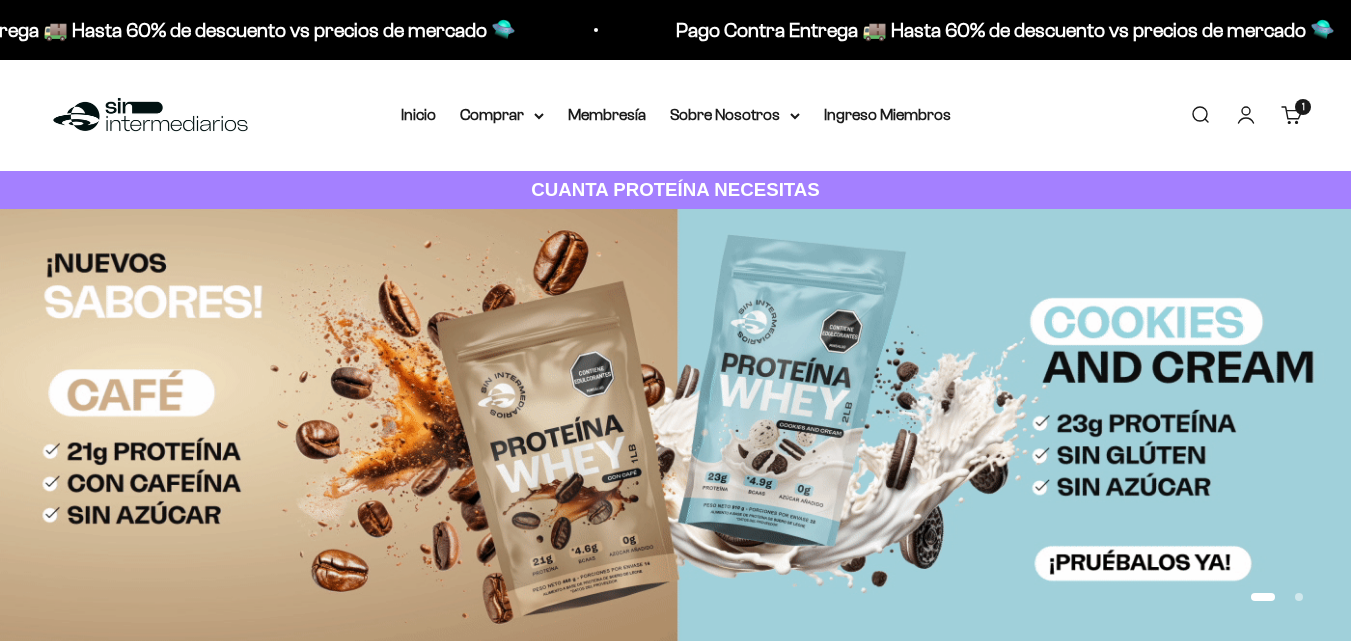 click on "Pago Contra Entrega 🚚 Hasta 60% de descuento vs precios de mercado 🛸" at bounding box center [1821, 30] 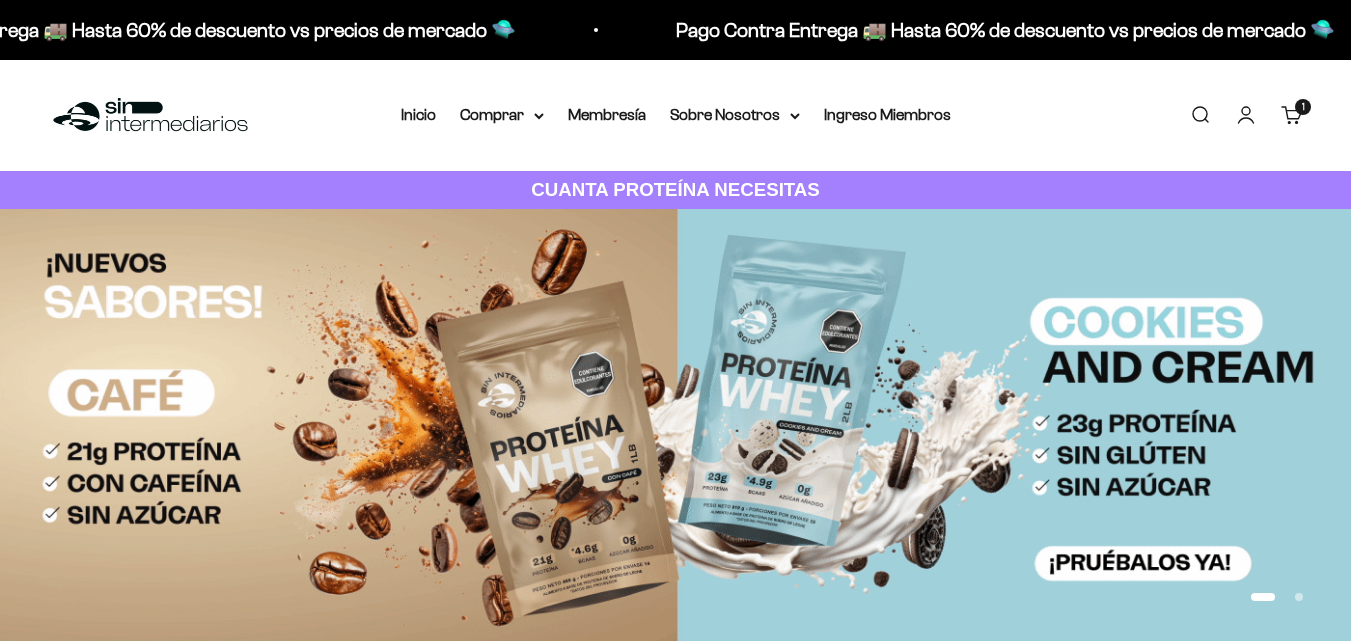 click on "Pago Contra Entrega 🚚 Hasta 60% de descuento vs precios de mercado 🛸" at bounding box center [1821, 30] 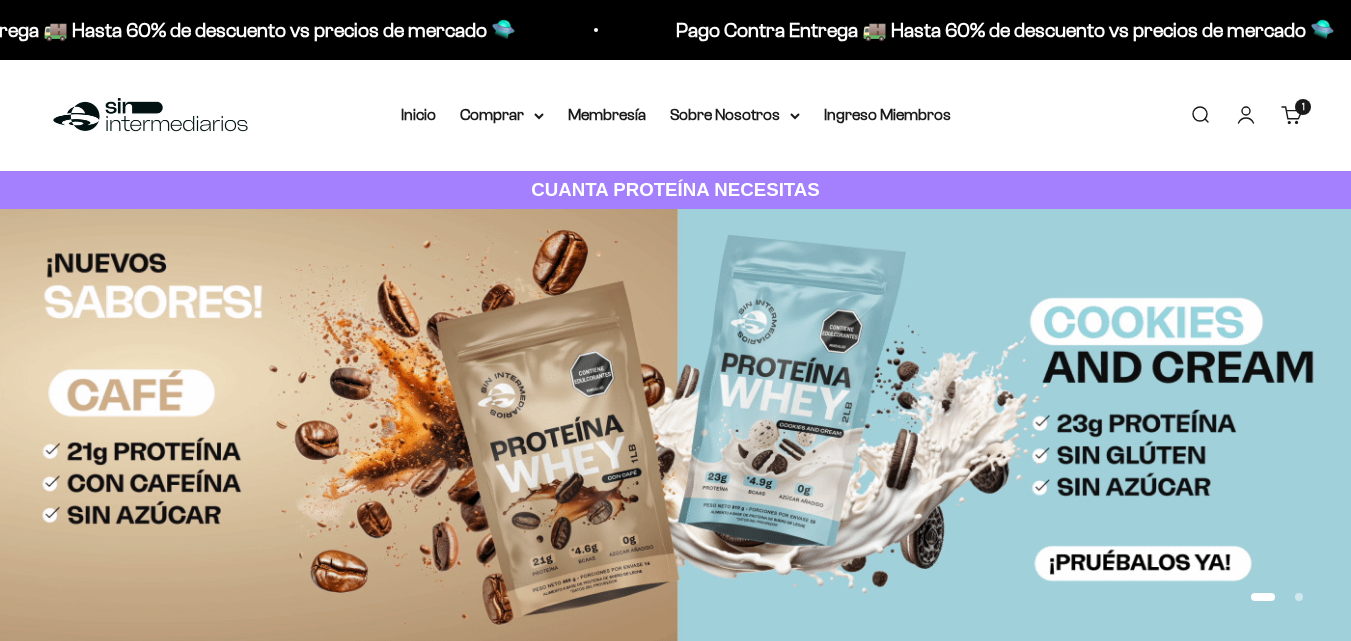 click on "Pago Contra Entrega 🚚 Hasta 60% de descuento vs precios de mercado 🛸" at bounding box center (1822, 30) 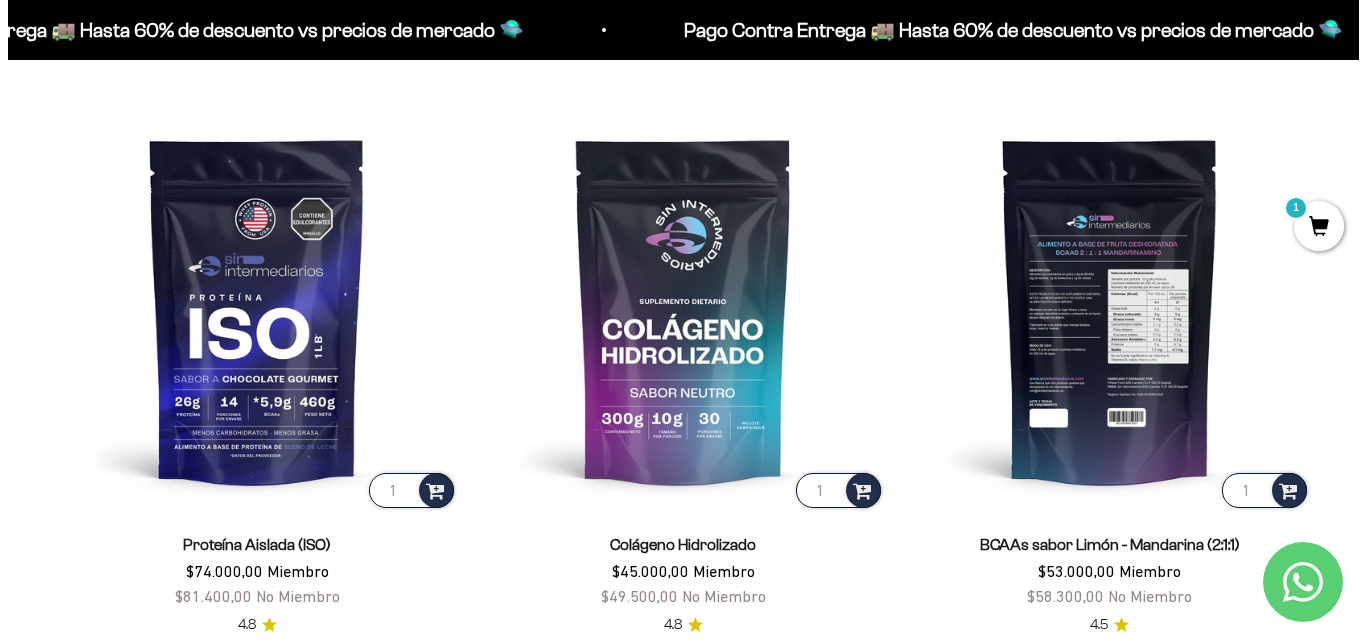 scroll, scrollTop: 1280, scrollLeft: 0, axis: vertical 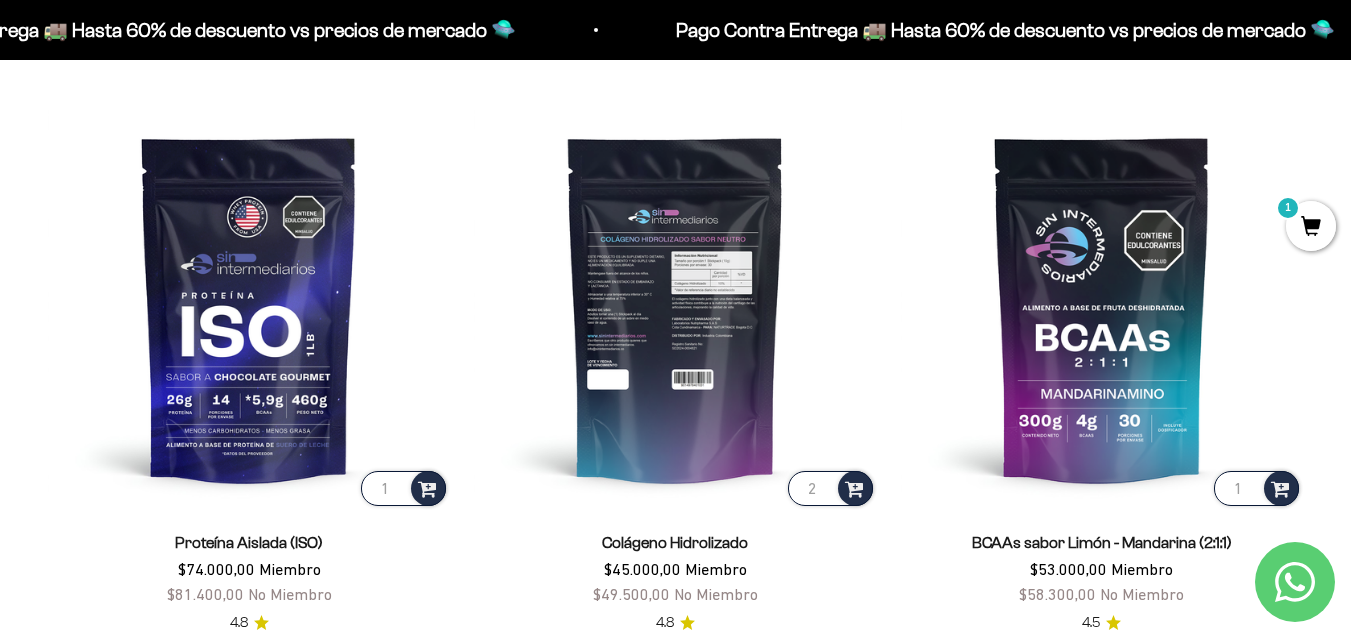click on "2" at bounding box center [830, 488] 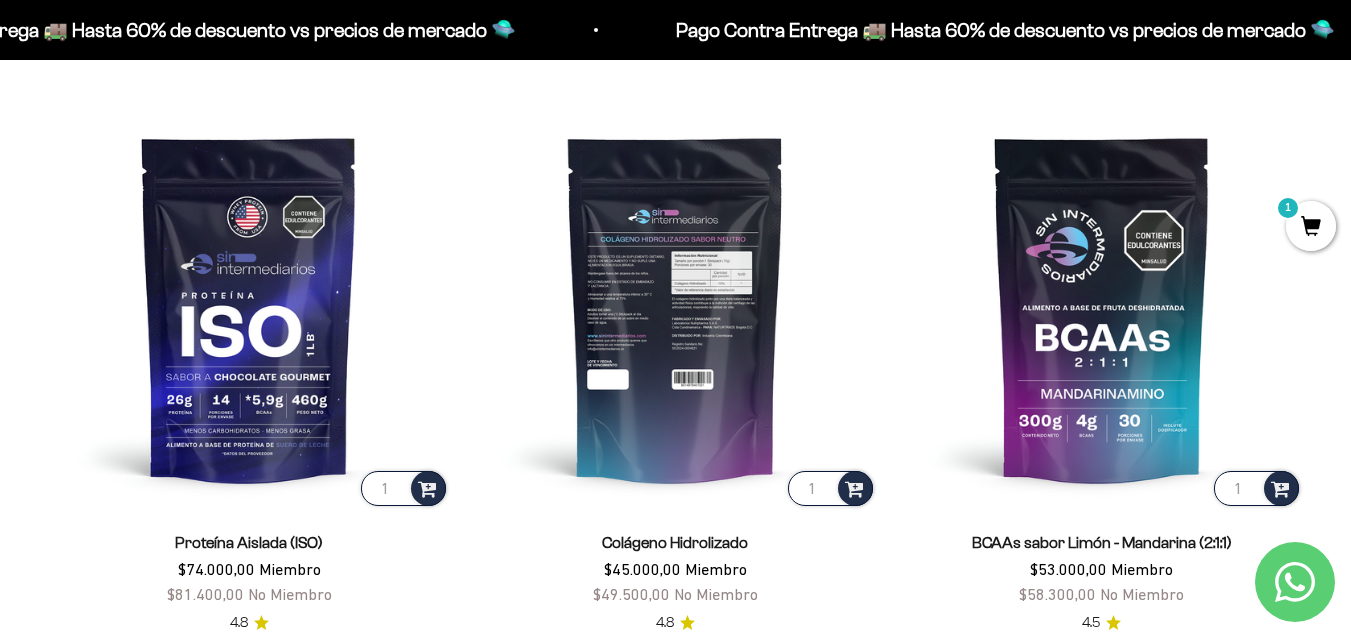 type on "1" 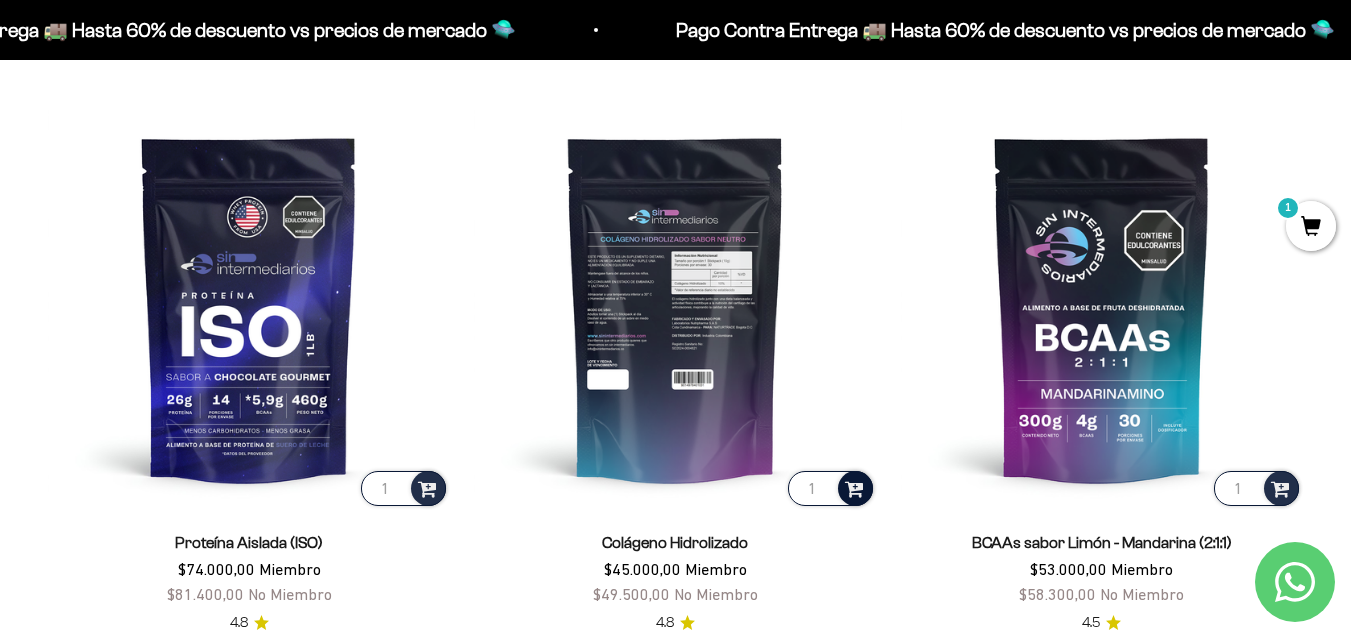 click at bounding box center (854, 487) 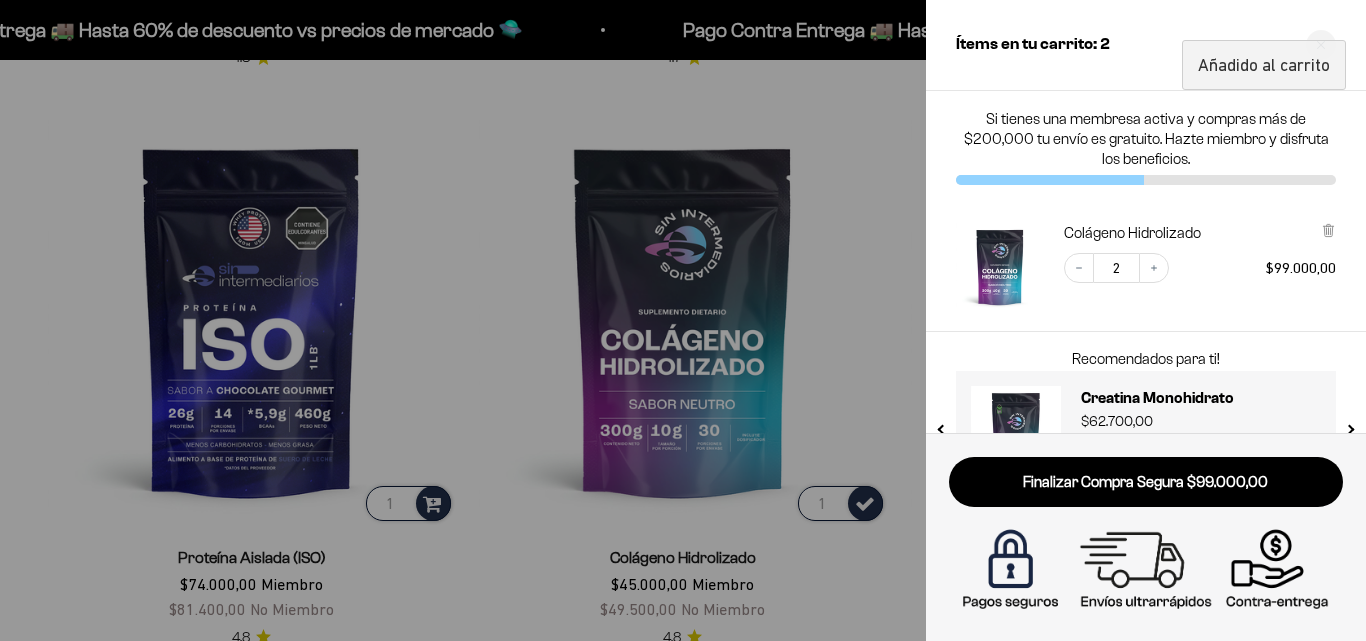 scroll, scrollTop: 73, scrollLeft: 0, axis: vertical 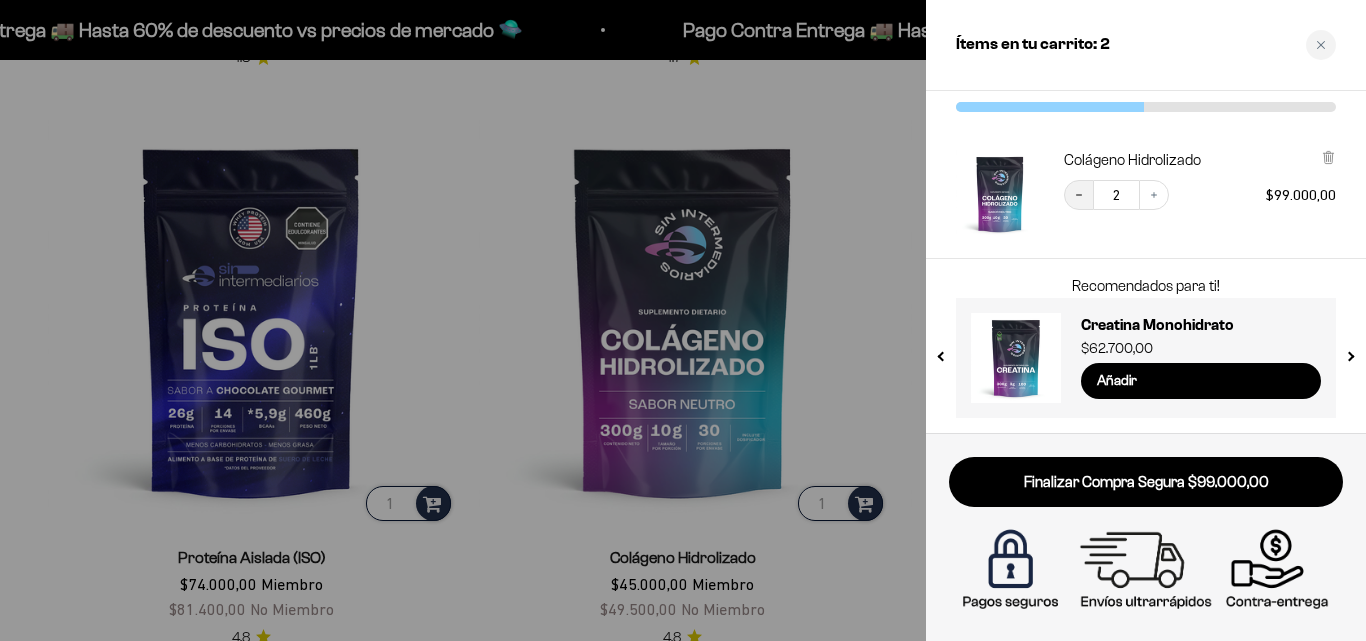 click on "Decrease quantity" at bounding box center (1079, 195) 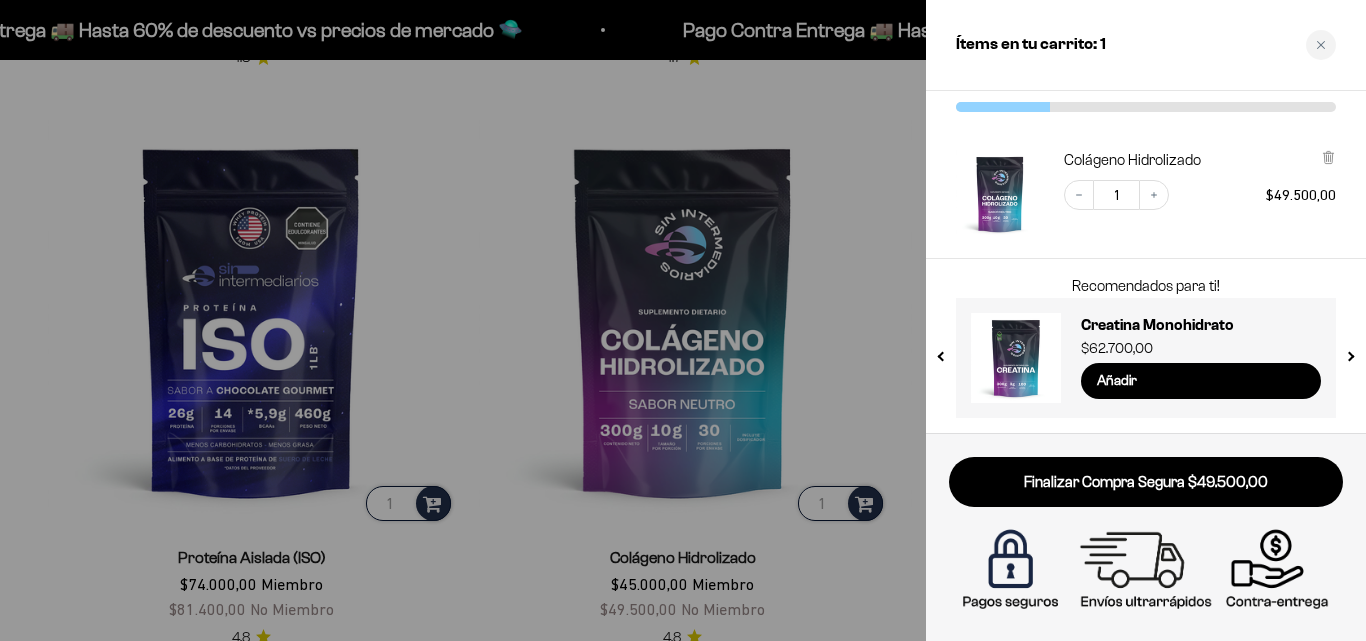scroll, scrollTop: 0, scrollLeft: 0, axis: both 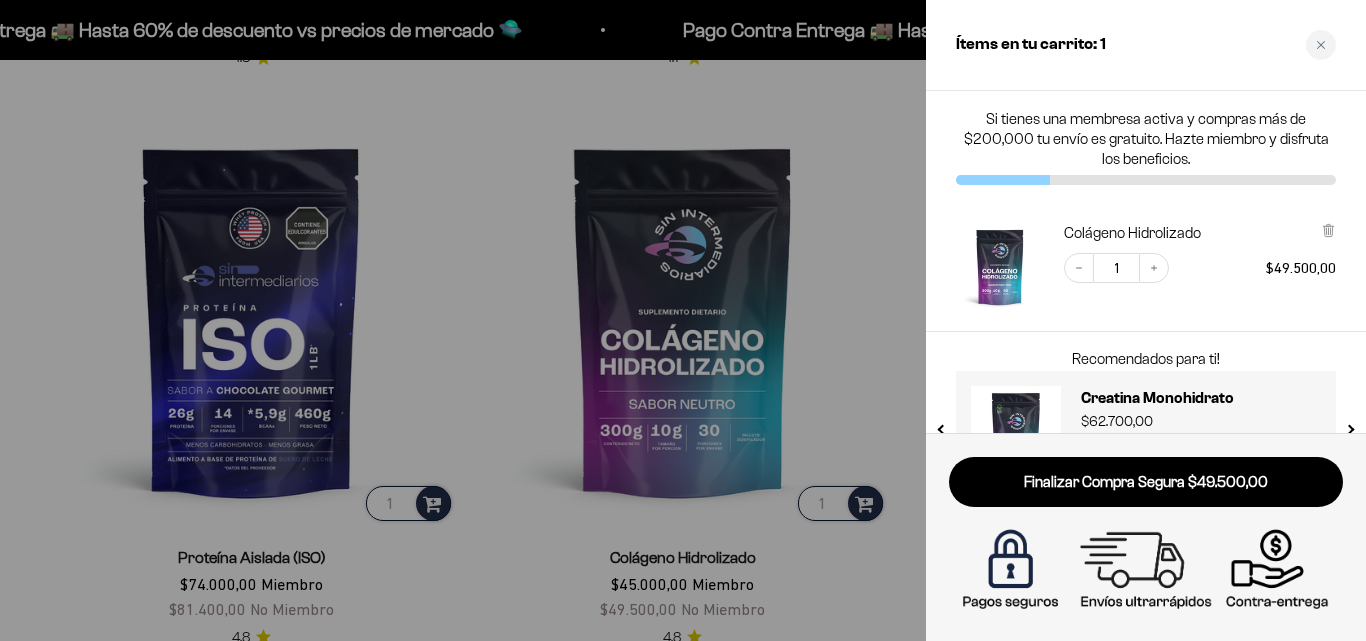 click at bounding box center [683, 320] 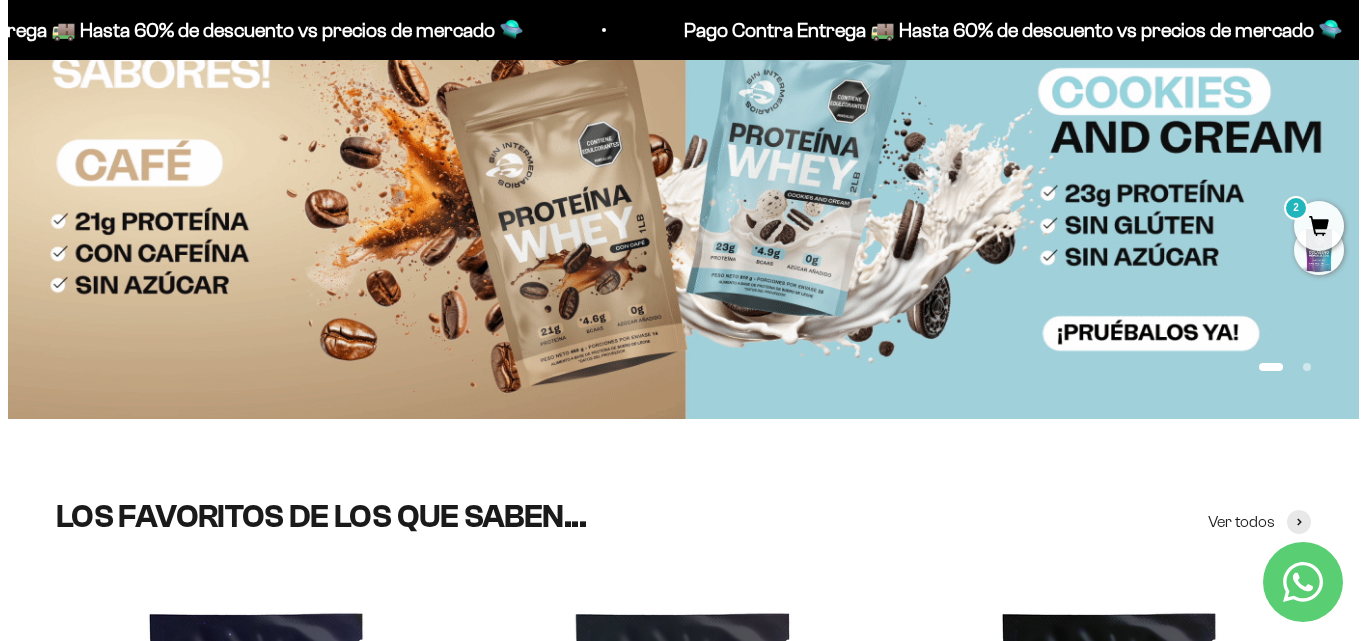 scroll, scrollTop: 0, scrollLeft: 0, axis: both 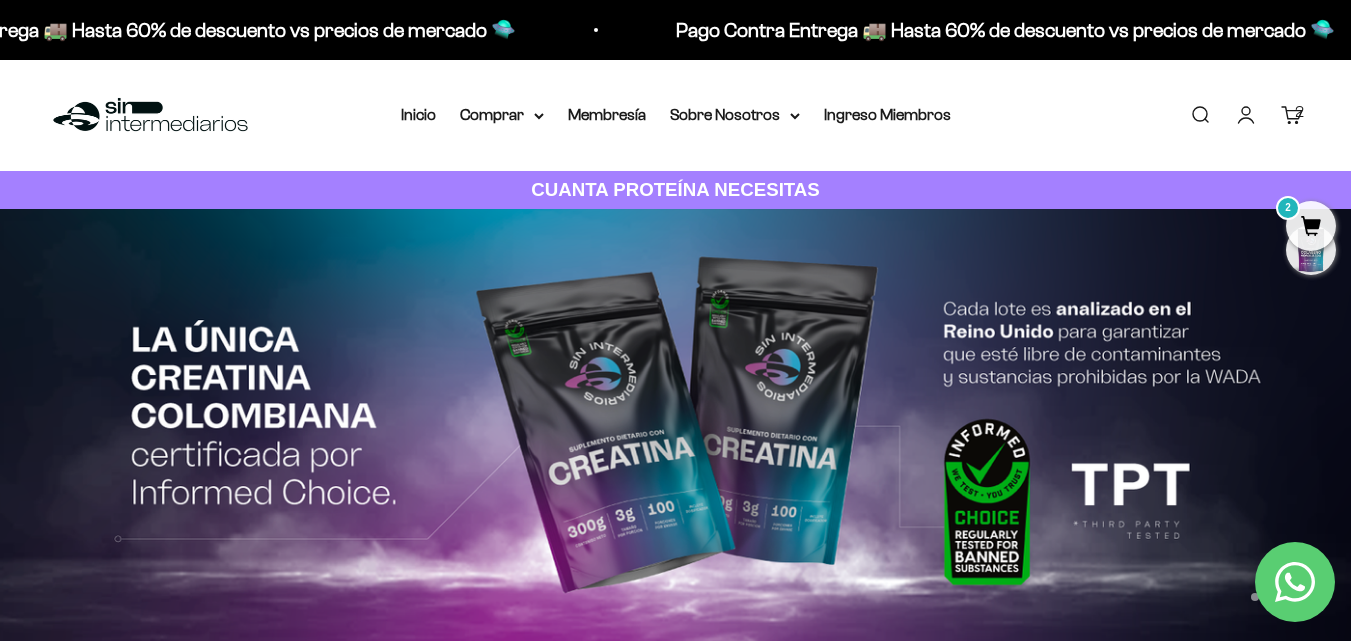 click on "Buscar" at bounding box center (1200, 115) 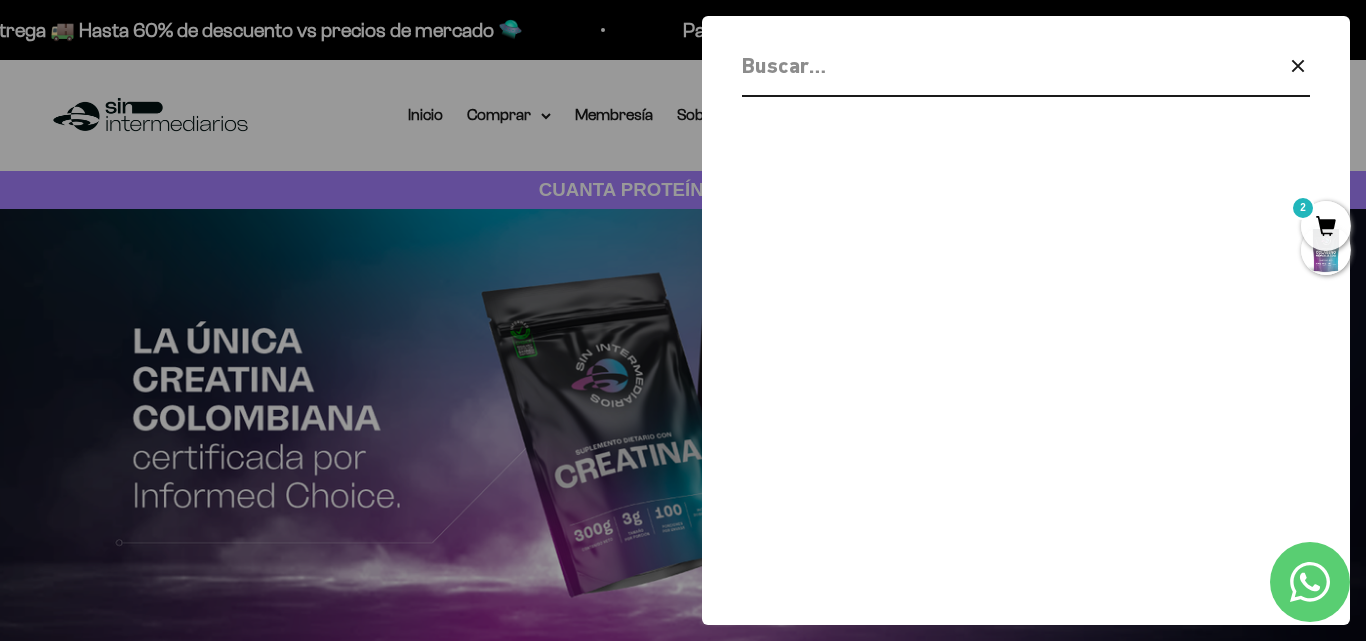 click at bounding box center (974, 65) 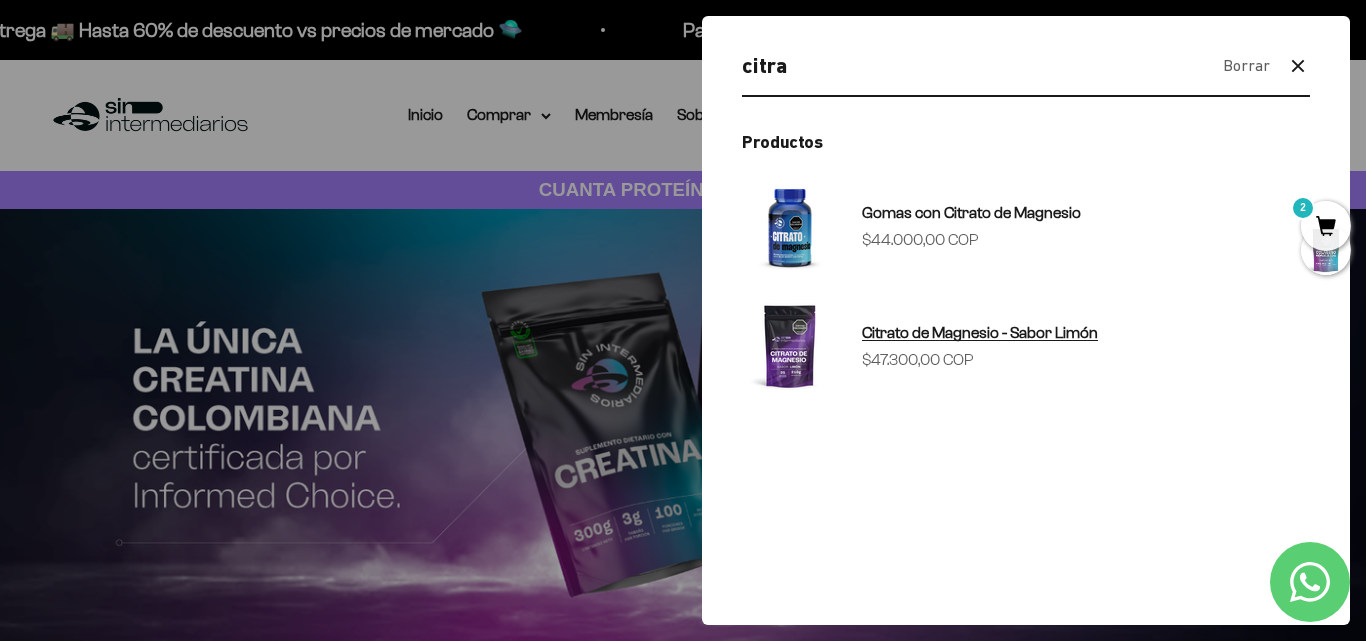 type on "citra" 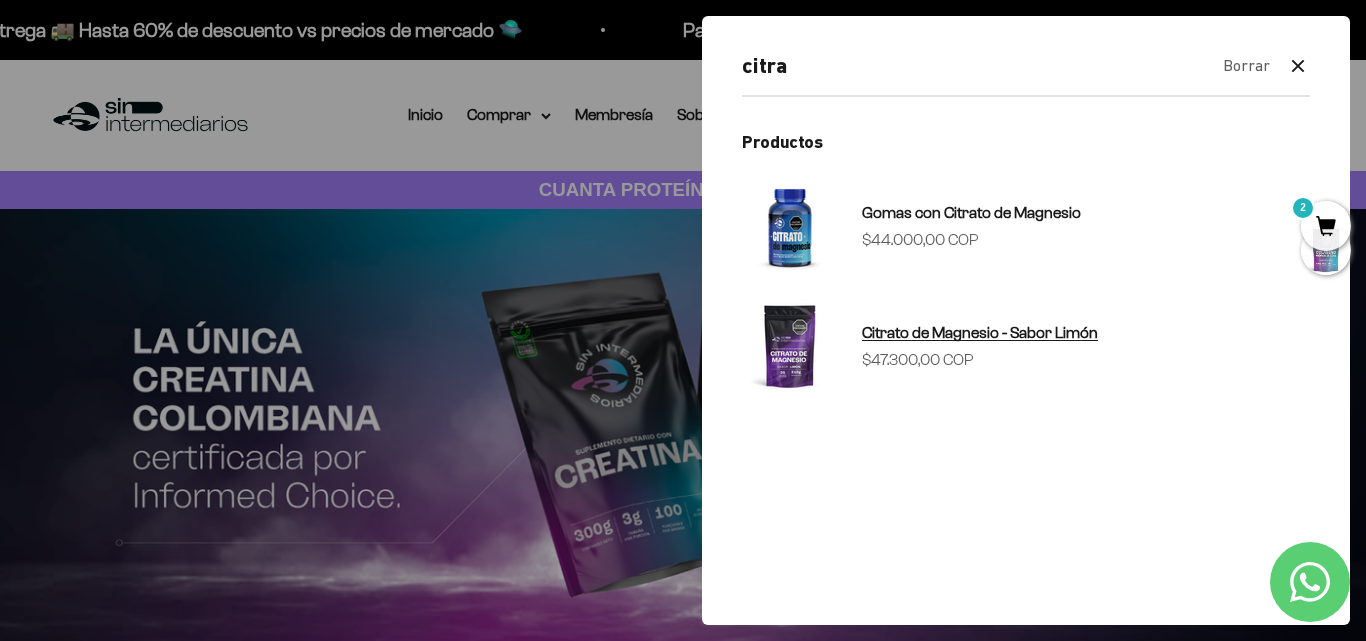 click on "Citrato de Magnesio - Sabor Limón
Precio de oferta $47.300,00 COP" at bounding box center (1026, 346) 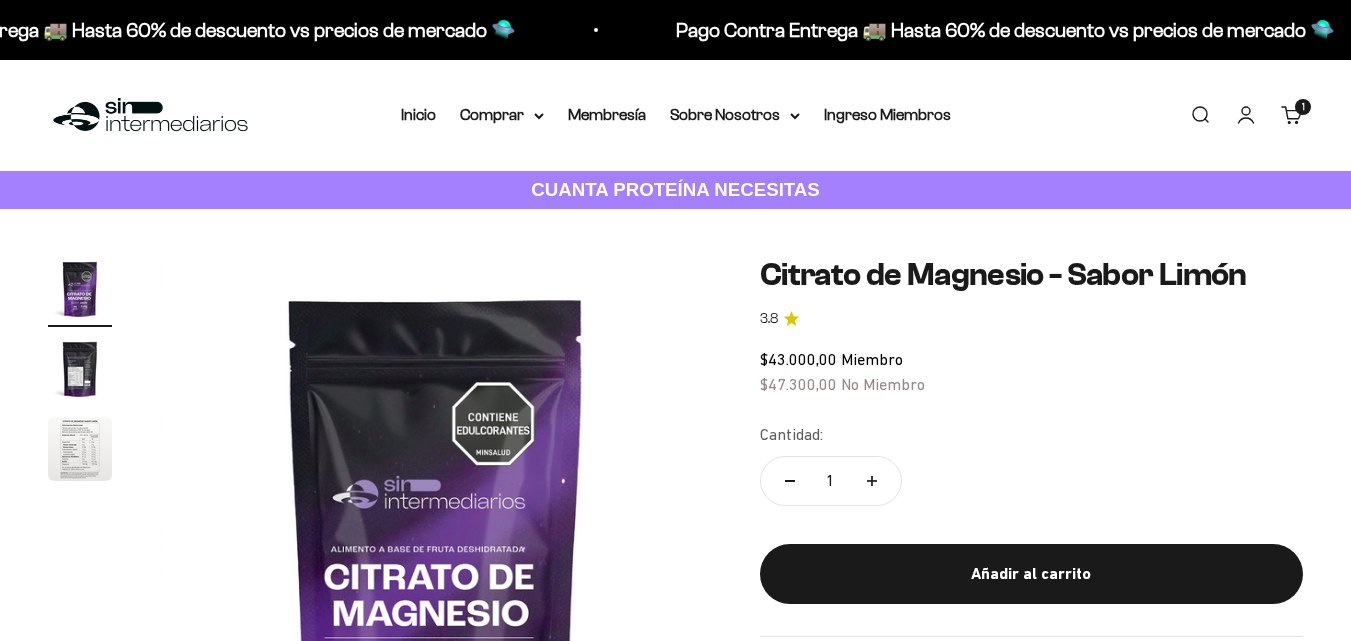 scroll, scrollTop: 0, scrollLeft: 0, axis: both 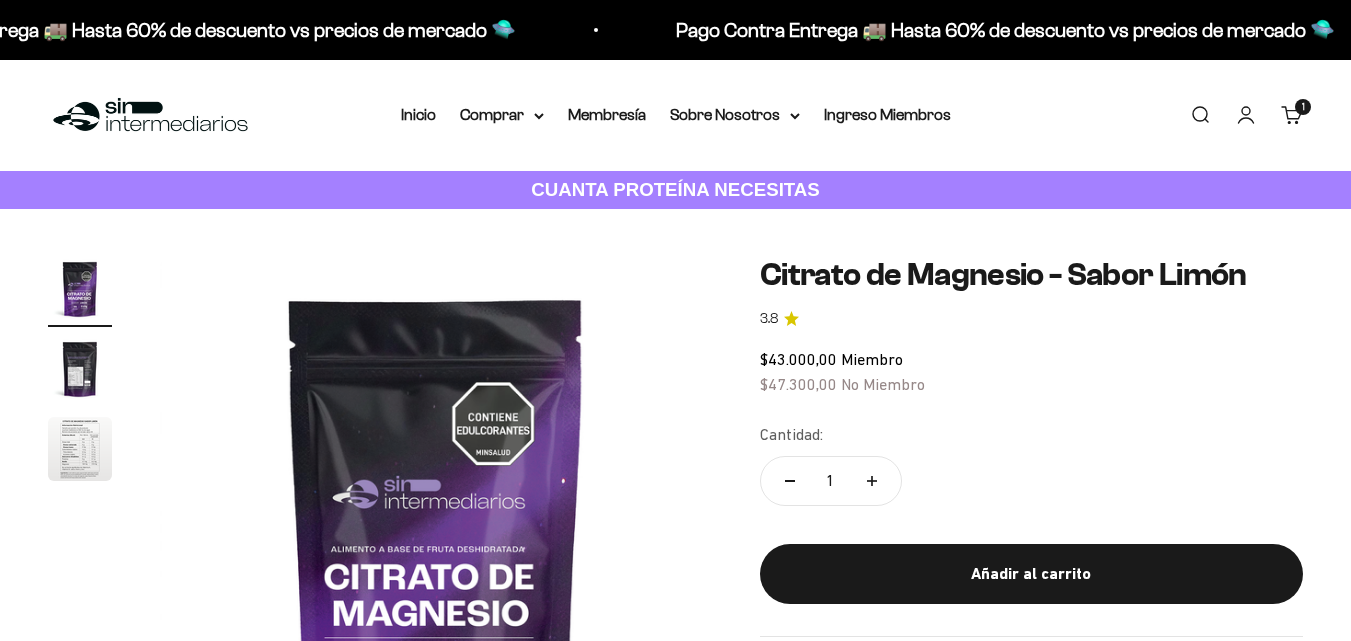 click on "Citrato de Magnesio - Sabor Limón 3.8
$43.000,00   Miembro $47.300,00   No Miembro
Cantidad:
1
Añadir al carrito" 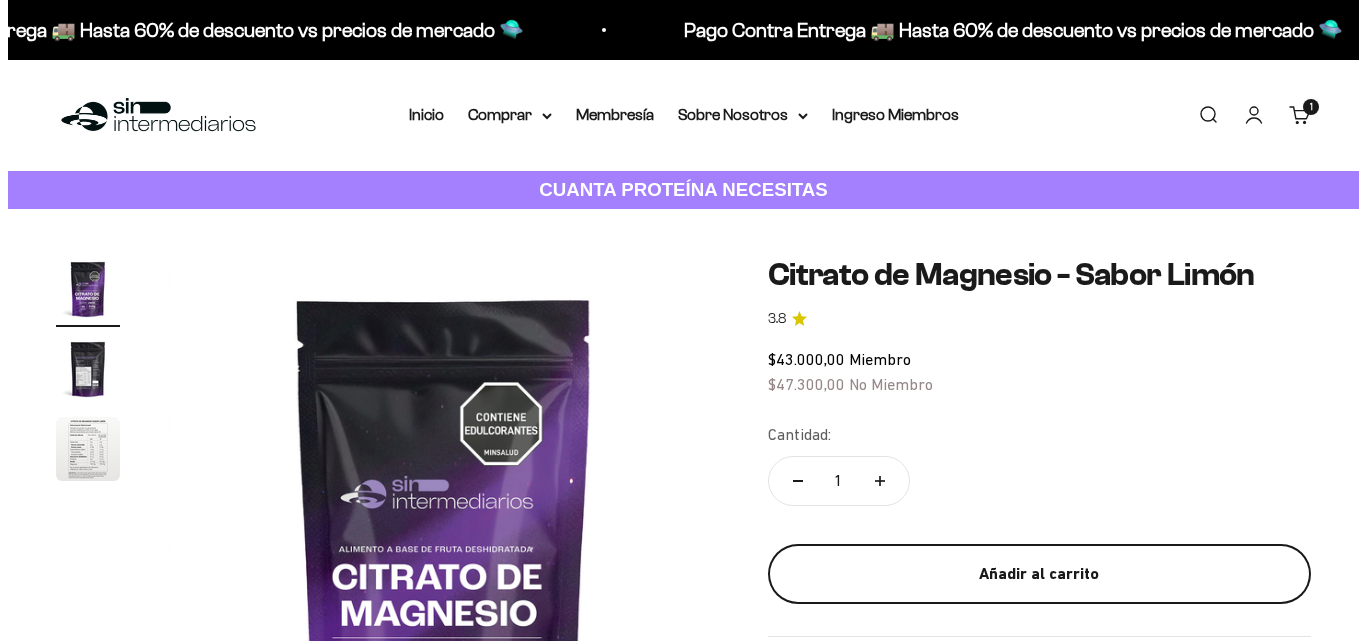 scroll, scrollTop: 0, scrollLeft: 0, axis: both 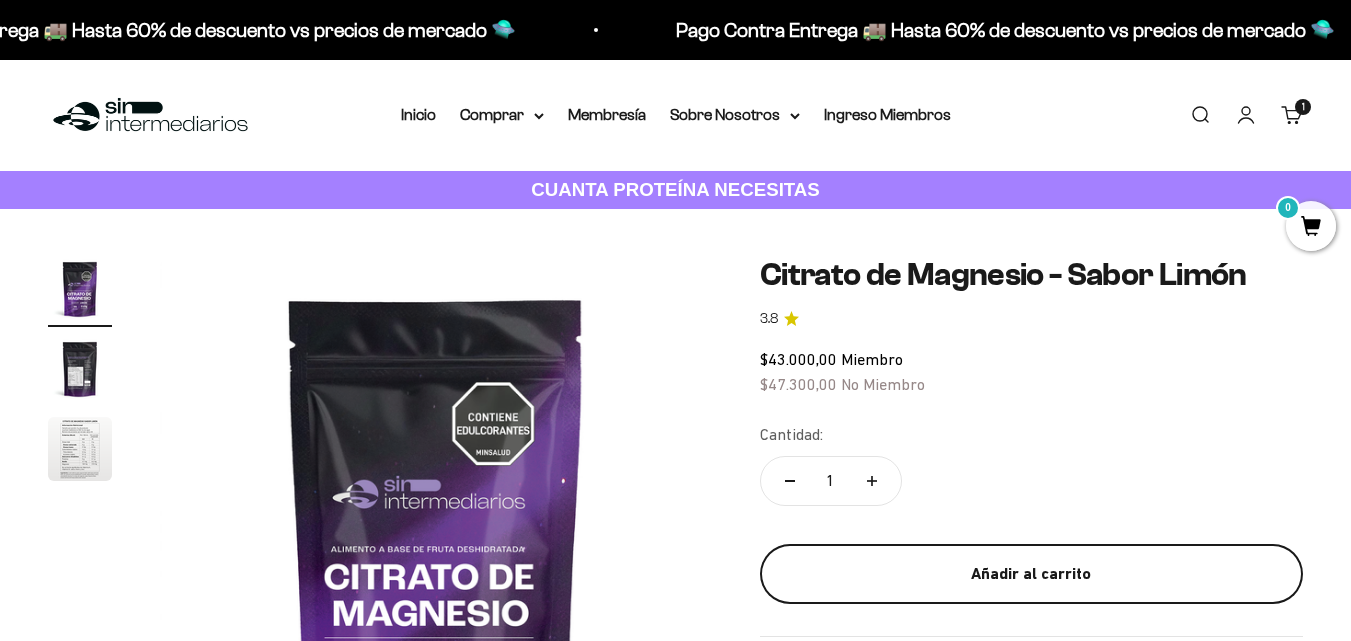 click on "Añadir al carrito" at bounding box center (1031, 574) 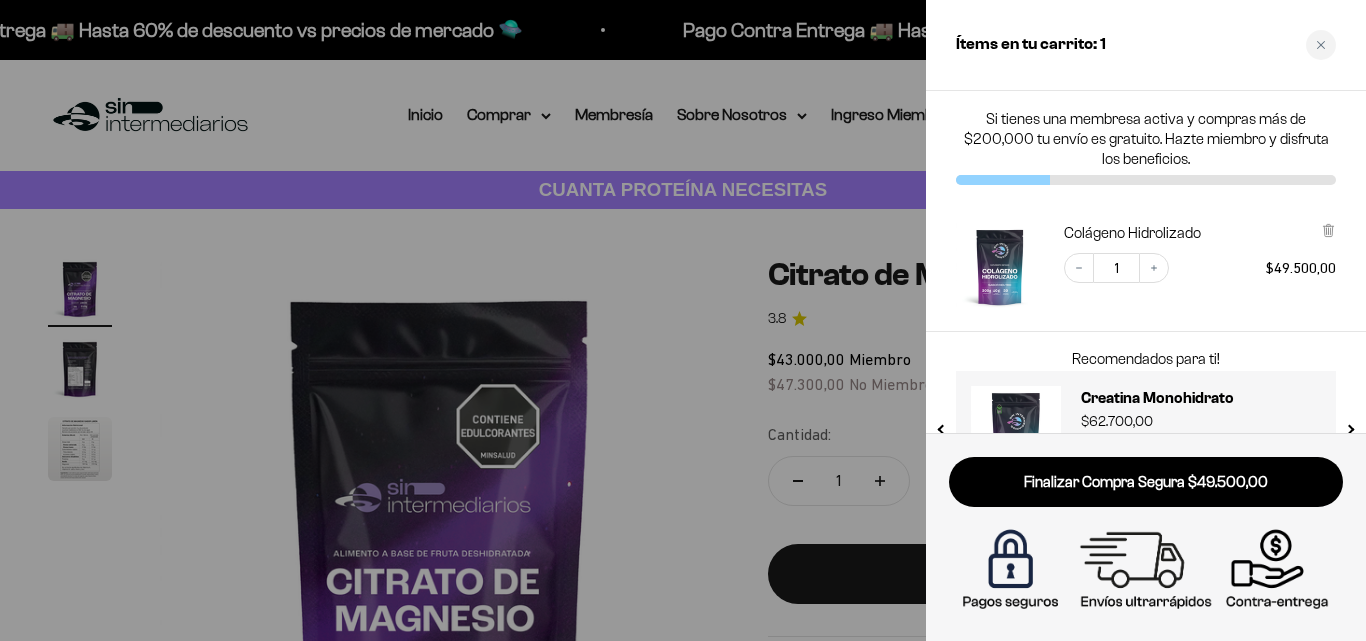 scroll, scrollTop: 73, scrollLeft: 0, axis: vertical 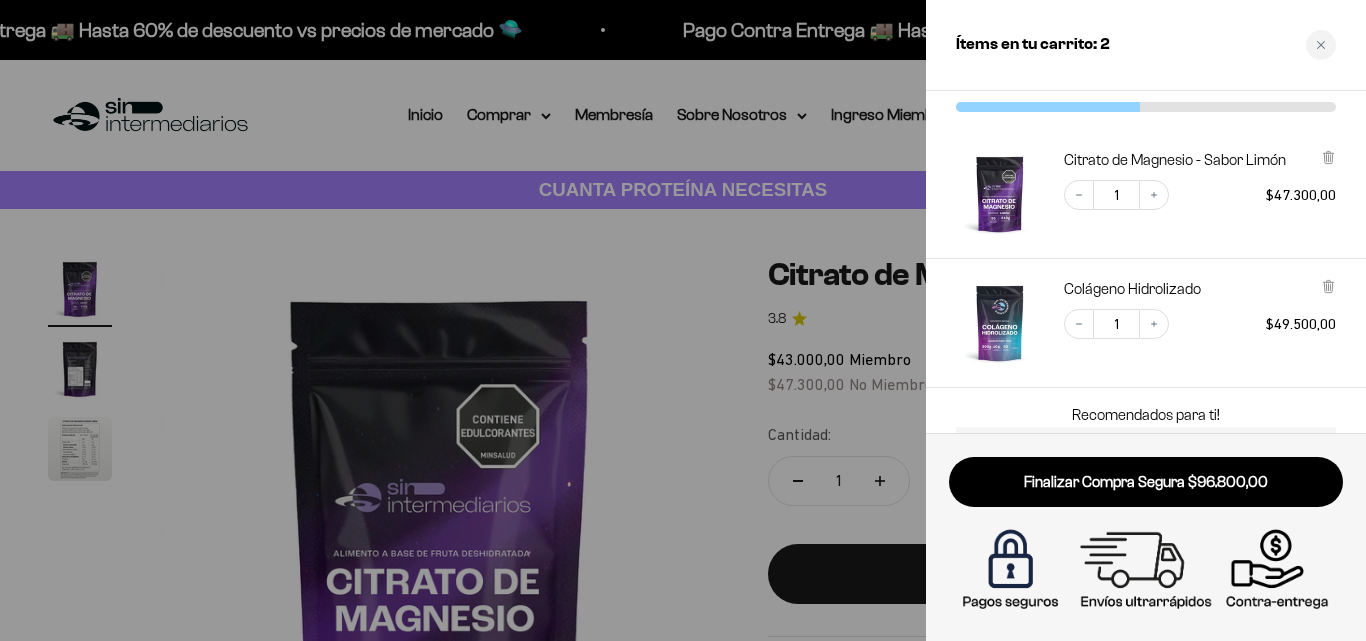 click at bounding box center (683, 320) 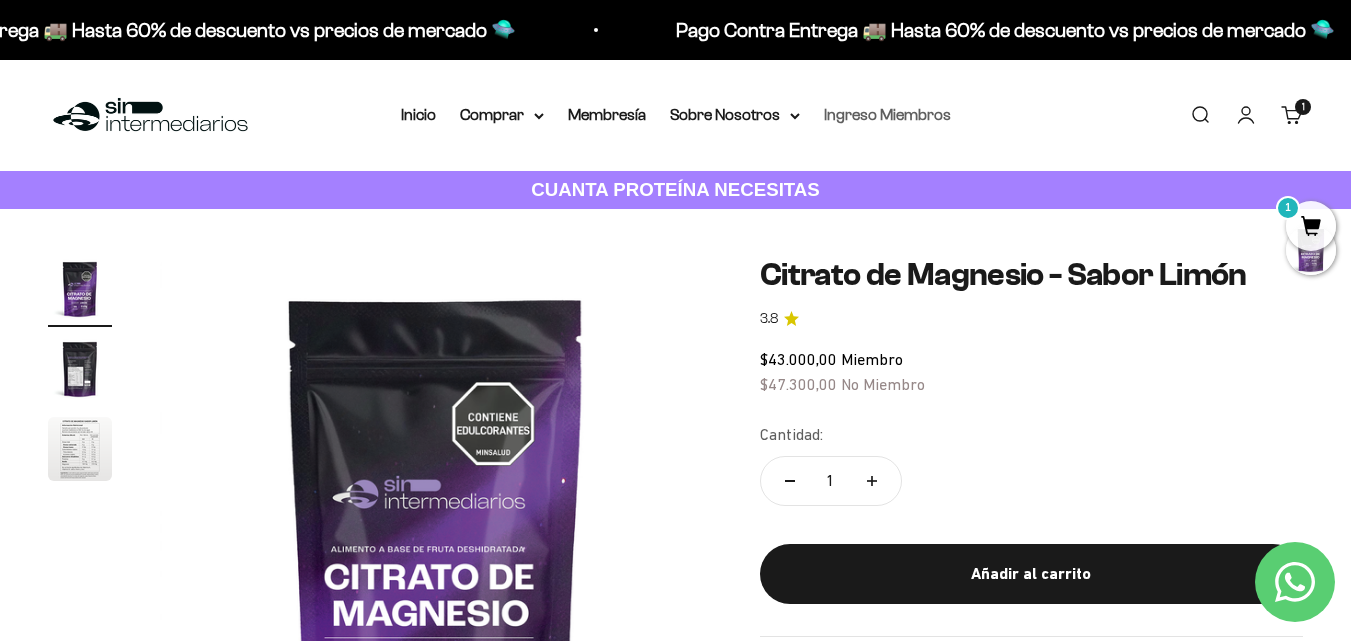 click on "Ingreso Miembros" at bounding box center [887, 114] 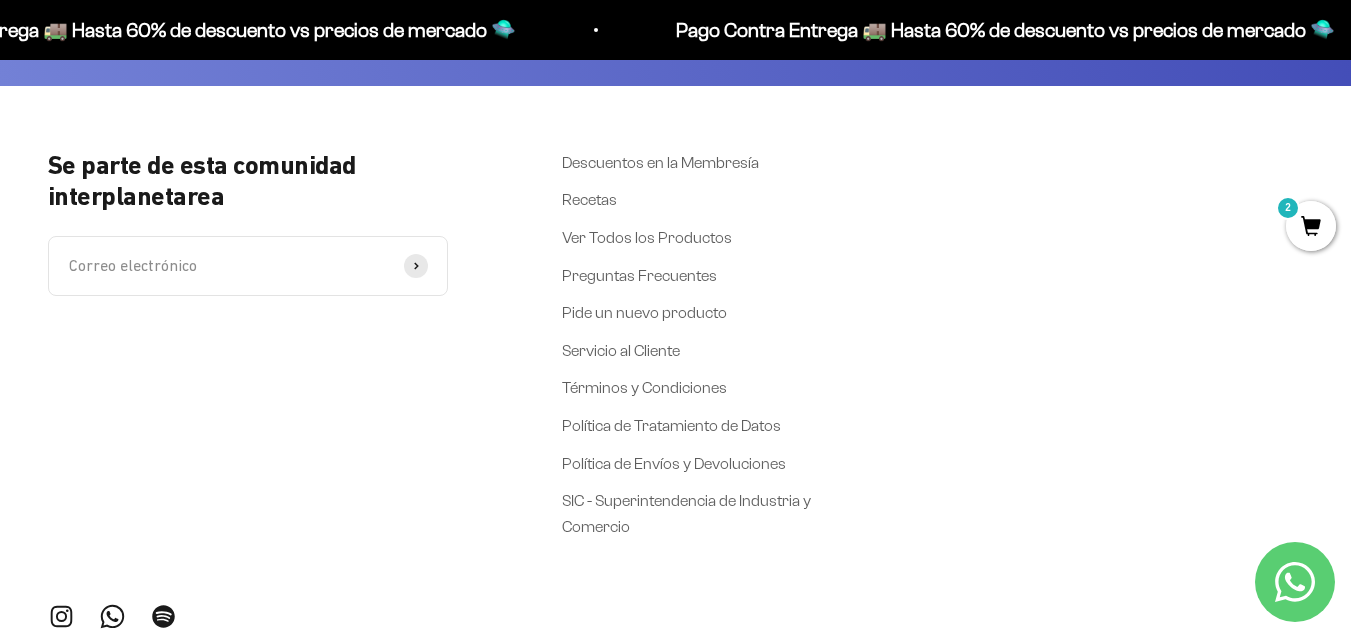 scroll, scrollTop: 1456, scrollLeft: 0, axis: vertical 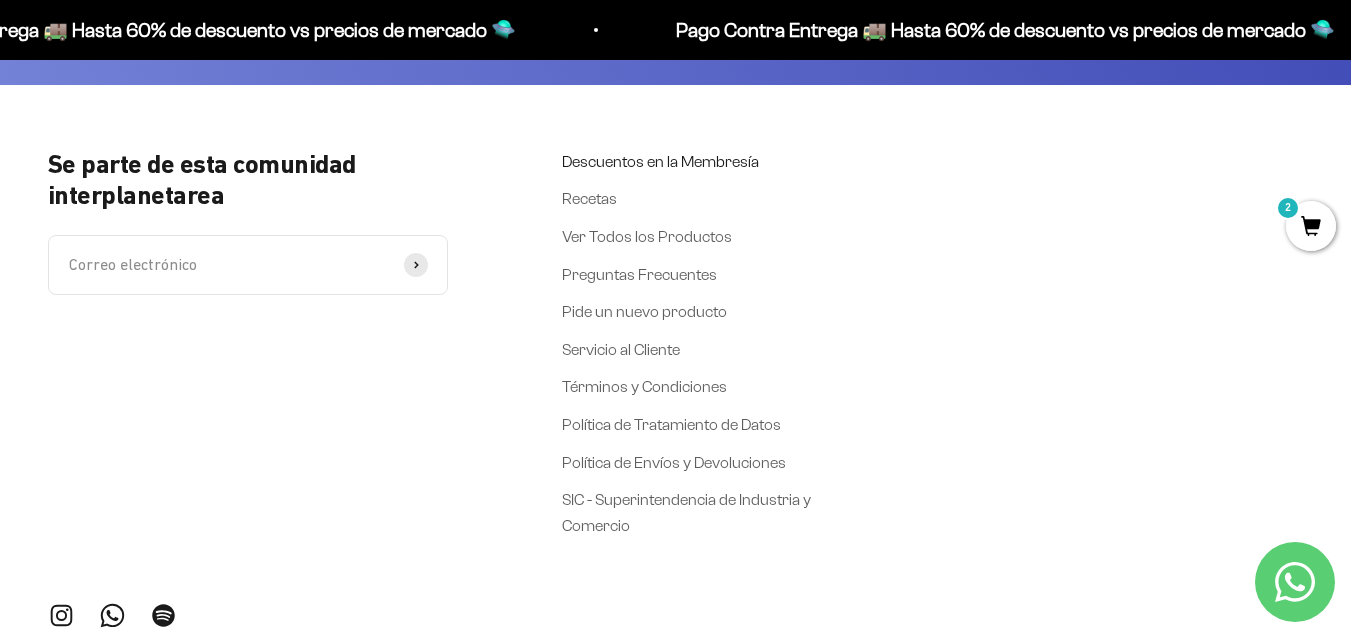 click on "Descuentos en la Membresía" at bounding box center [660, 162] 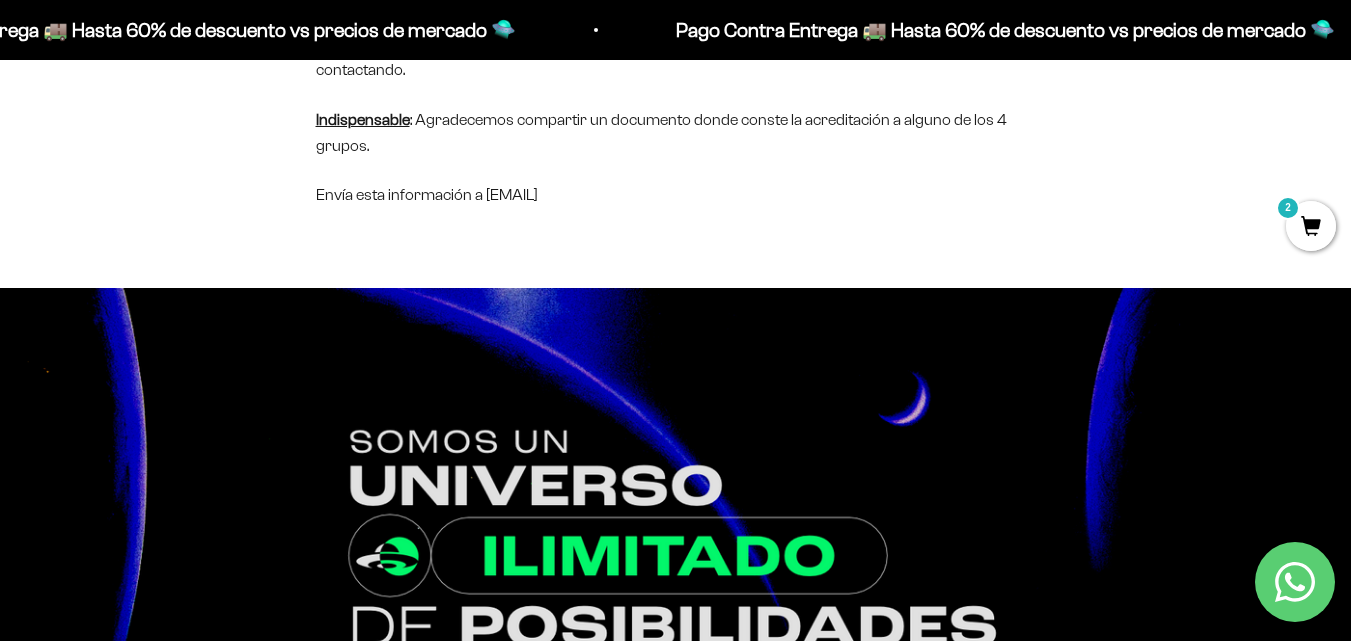 scroll, scrollTop: 0, scrollLeft: 0, axis: both 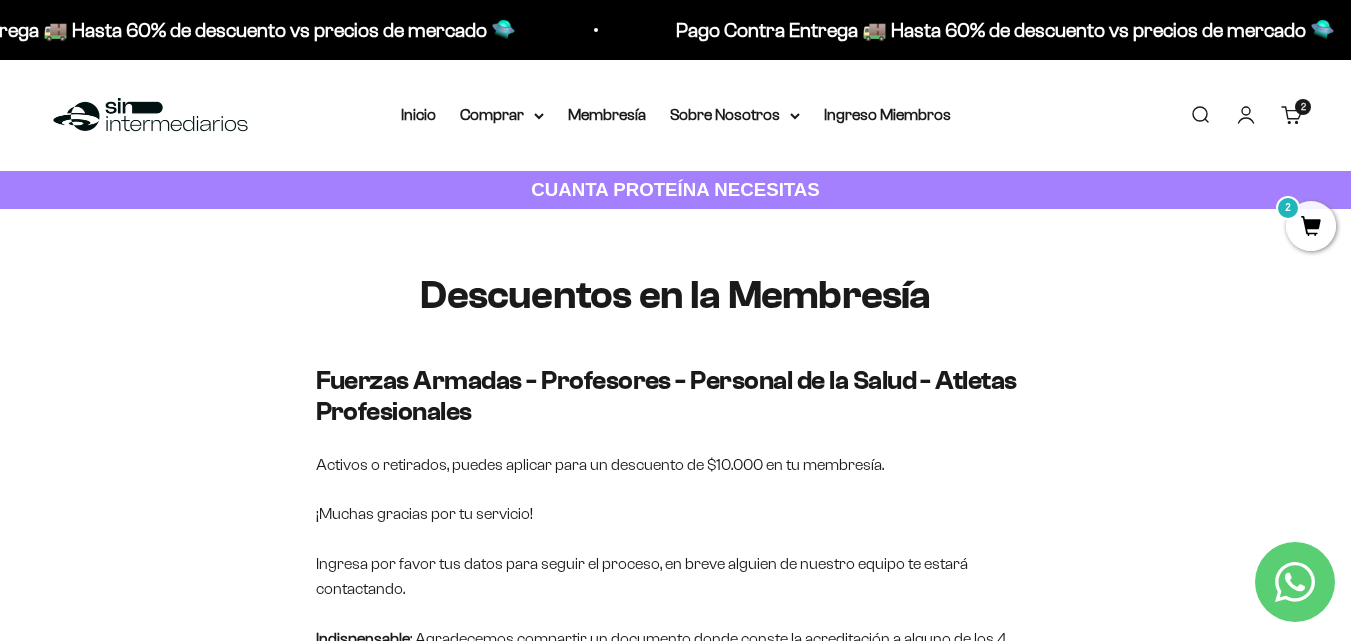 click at bounding box center (150, 115) 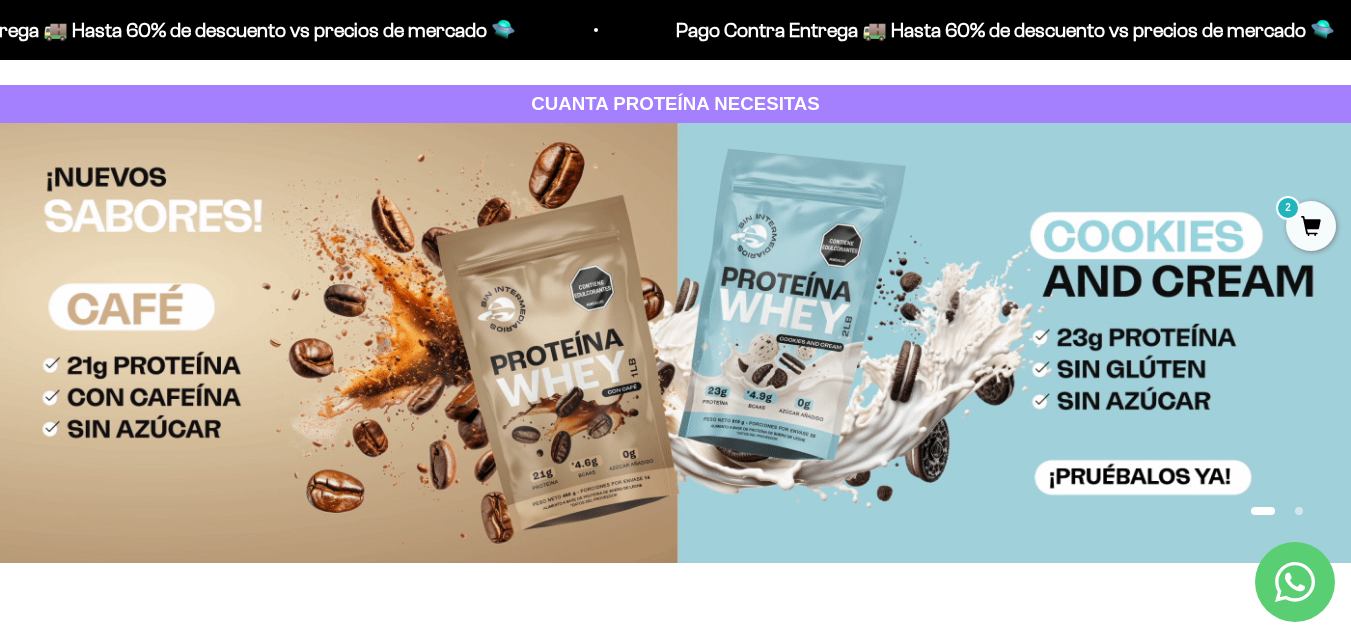 scroll, scrollTop: 0, scrollLeft: 0, axis: both 